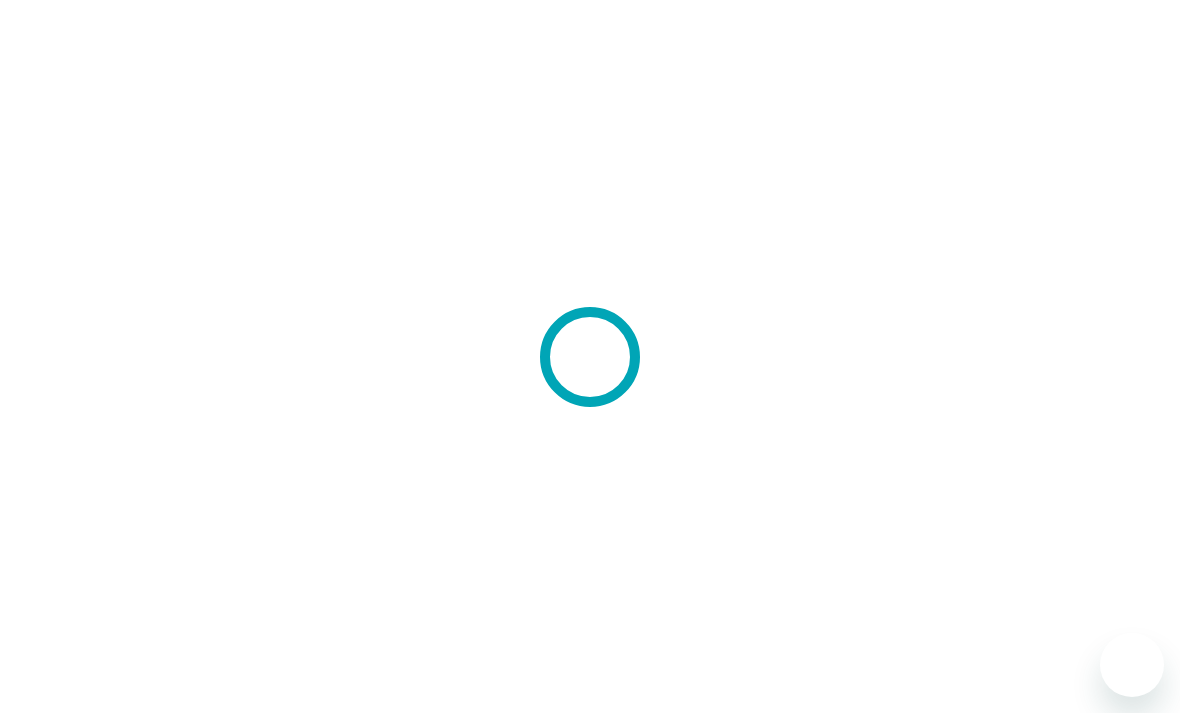 scroll, scrollTop: 0, scrollLeft: 0, axis: both 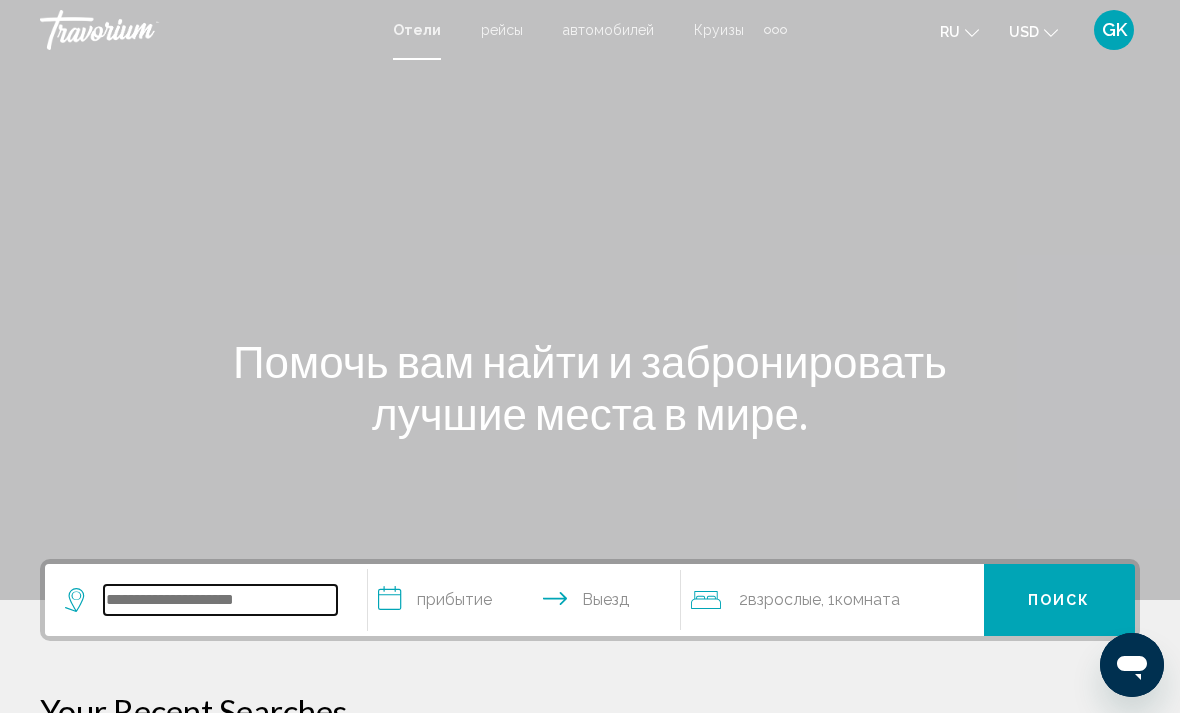 click at bounding box center [220, 600] 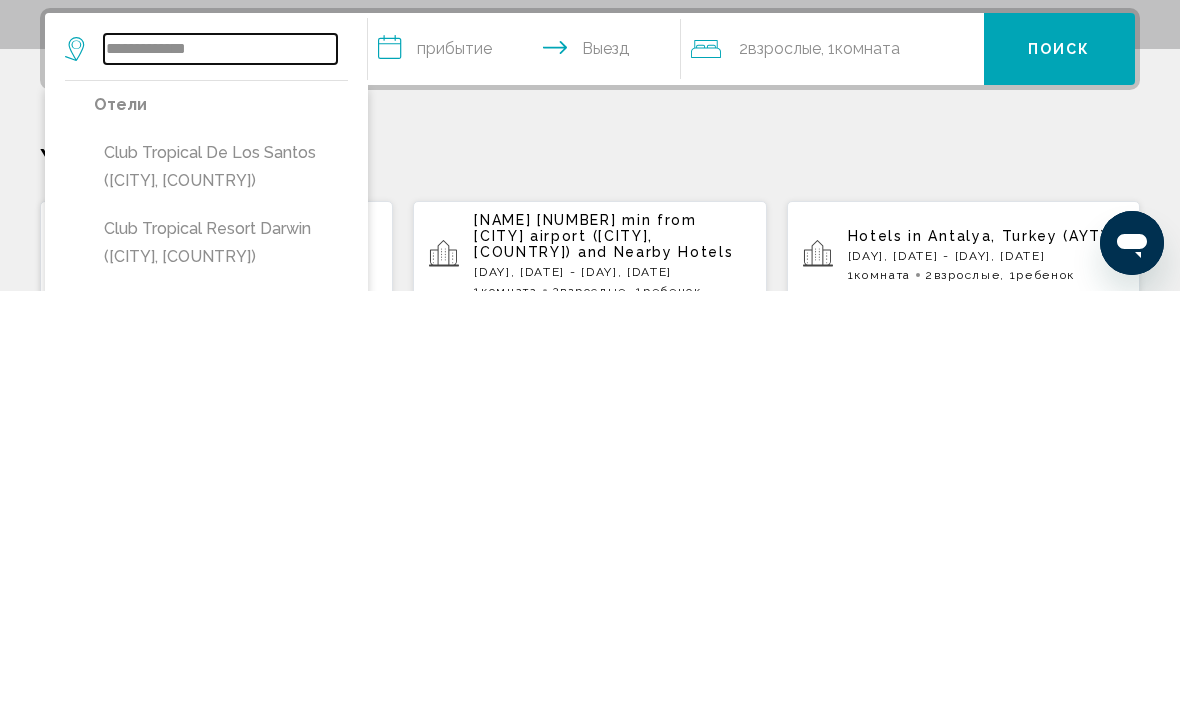 scroll, scrollTop: 134, scrollLeft: 0, axis: vertical 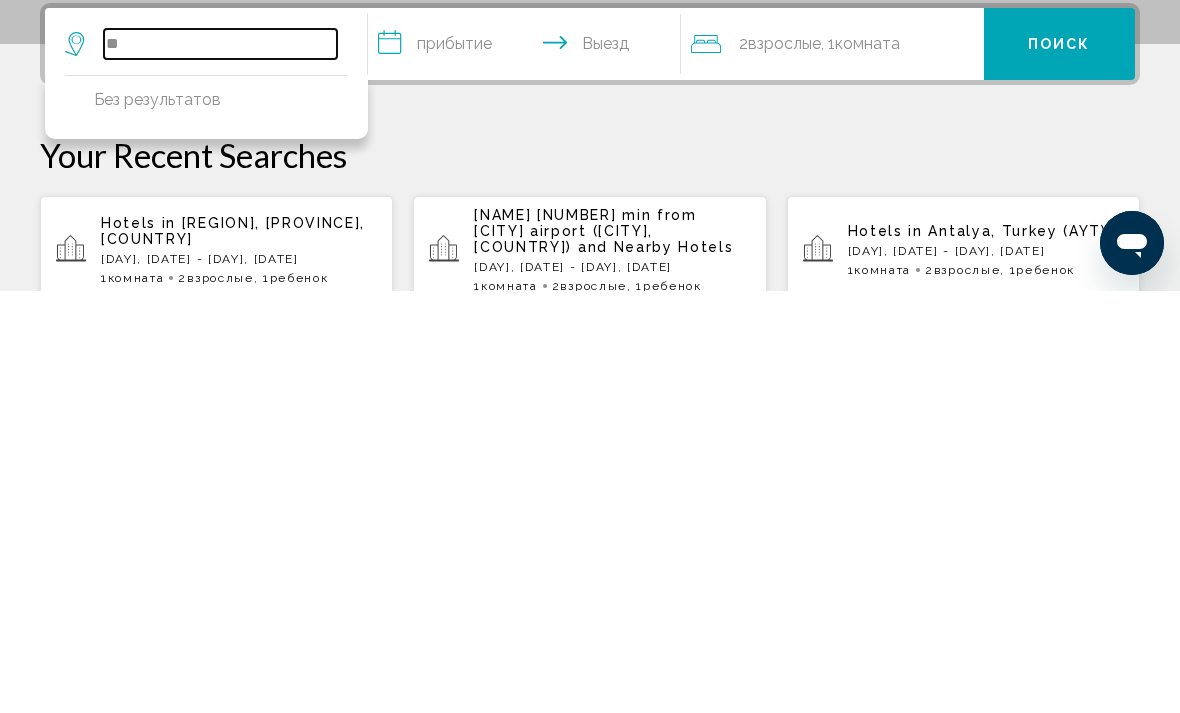 type on "*" 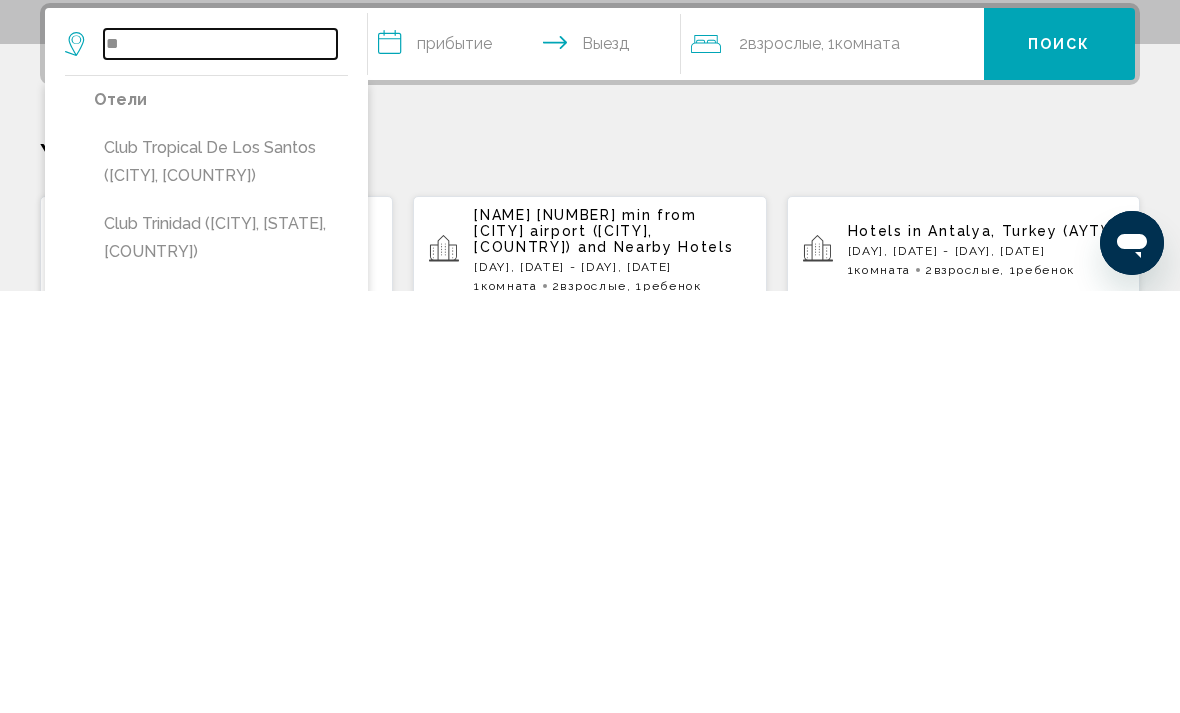 type on "*" 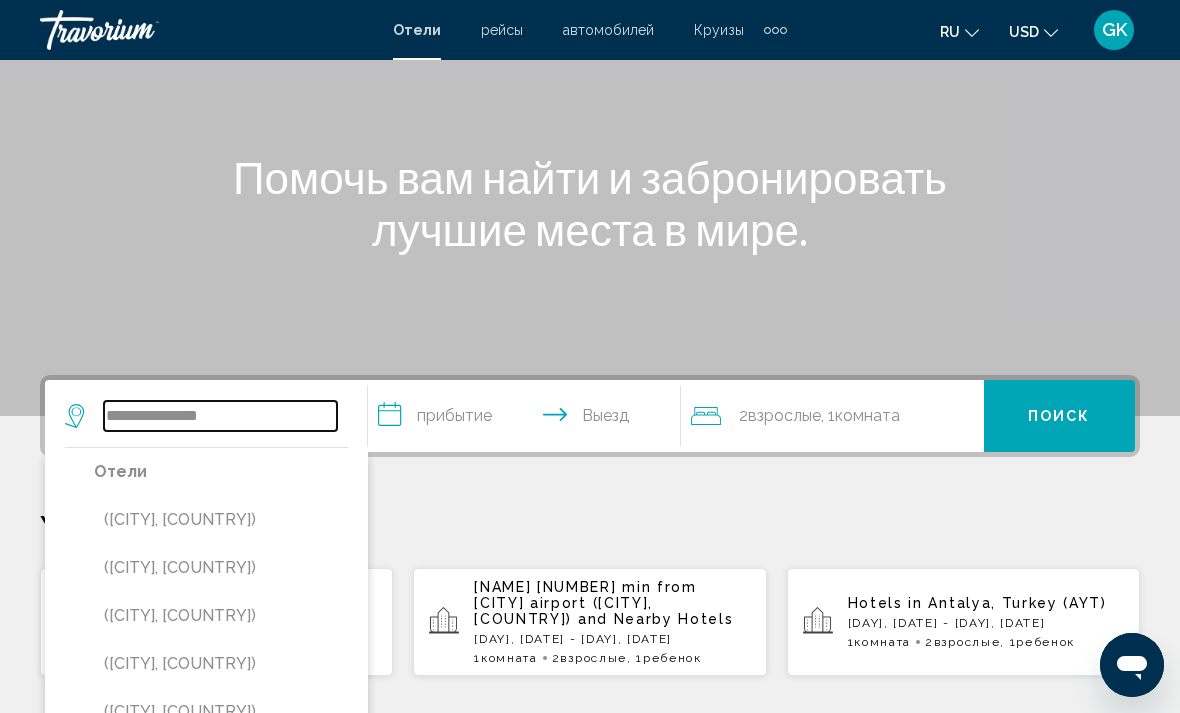 scroll, scrollTop: 179, scrollLeft: 0, axis: vertical 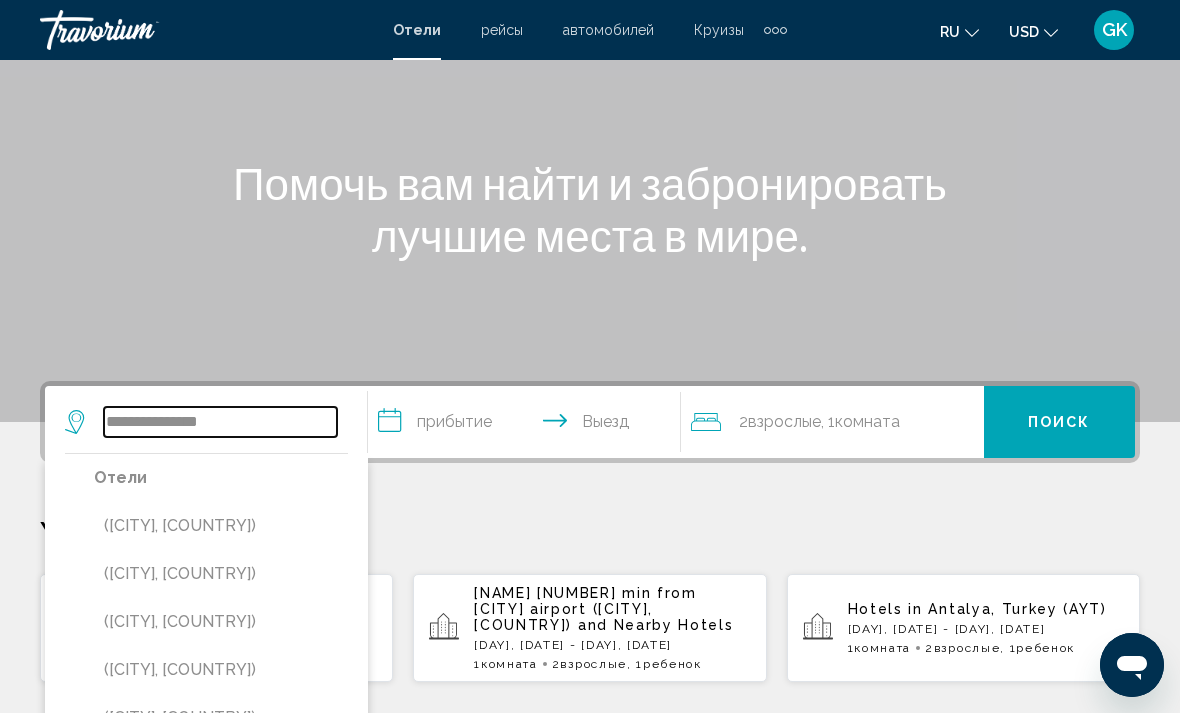 click on "**********" at bounding box center (220, 422) 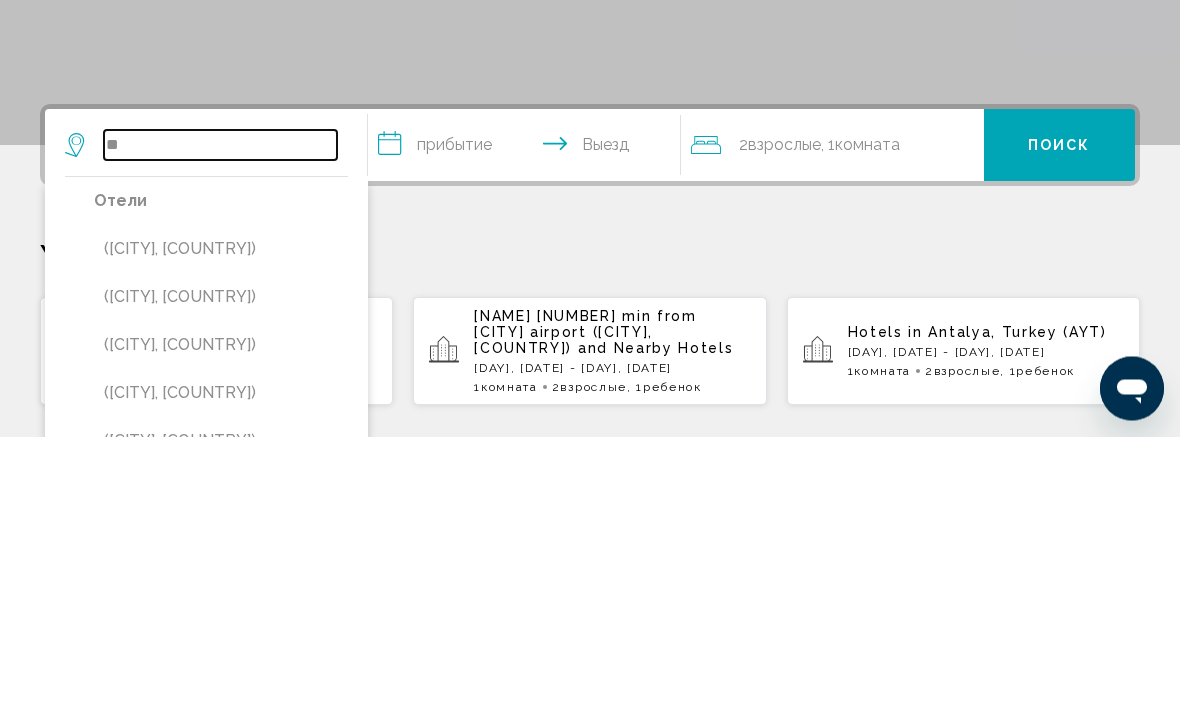 type on "*" 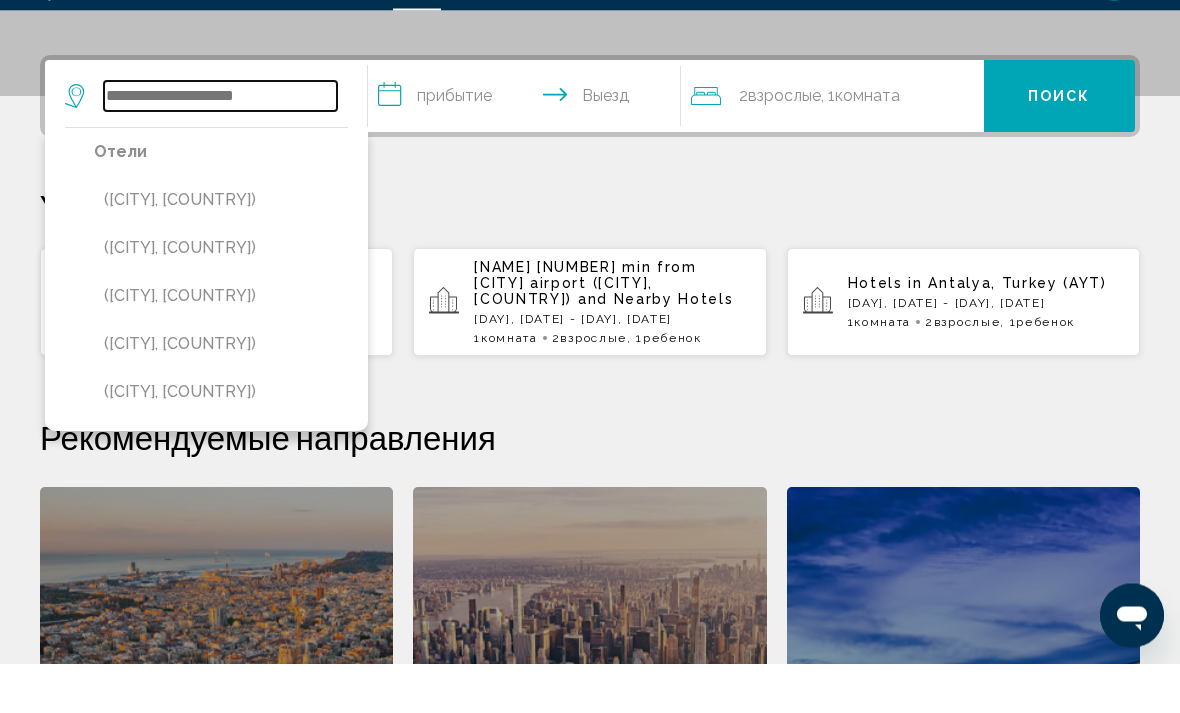 scroll, scrollTop: 504, scrollLeft: 0, axis: vertical 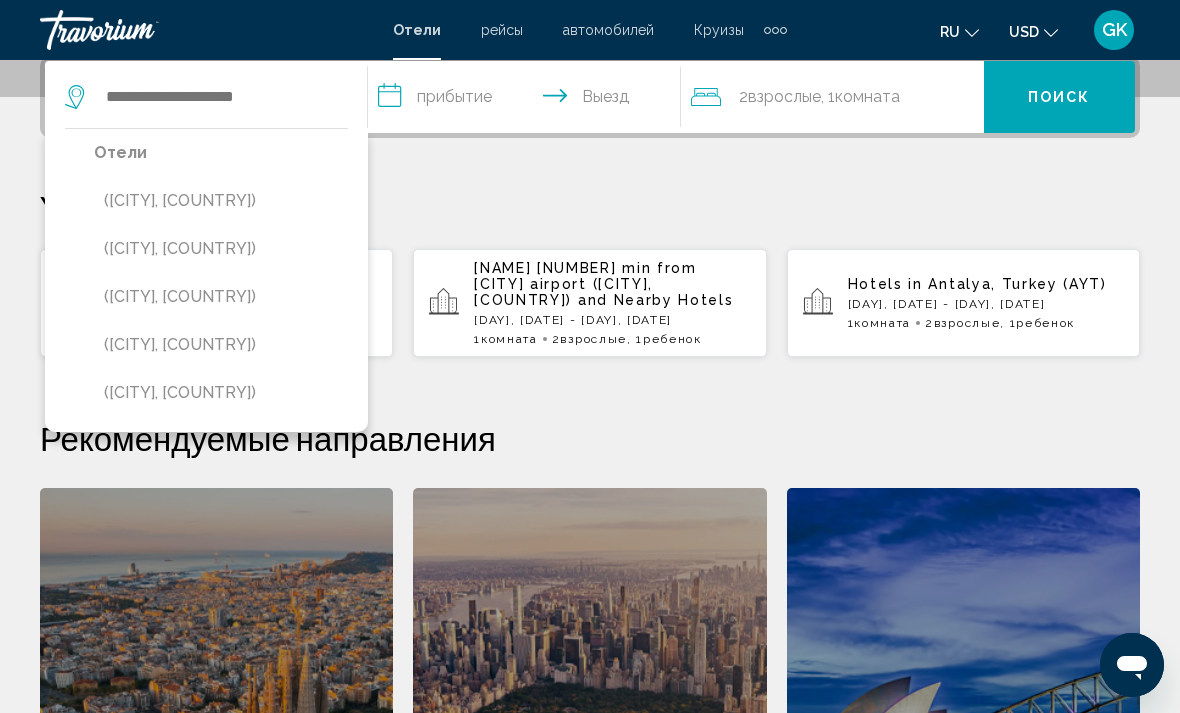 click on "Your Recent Searches" at bounding box center [590, 208] 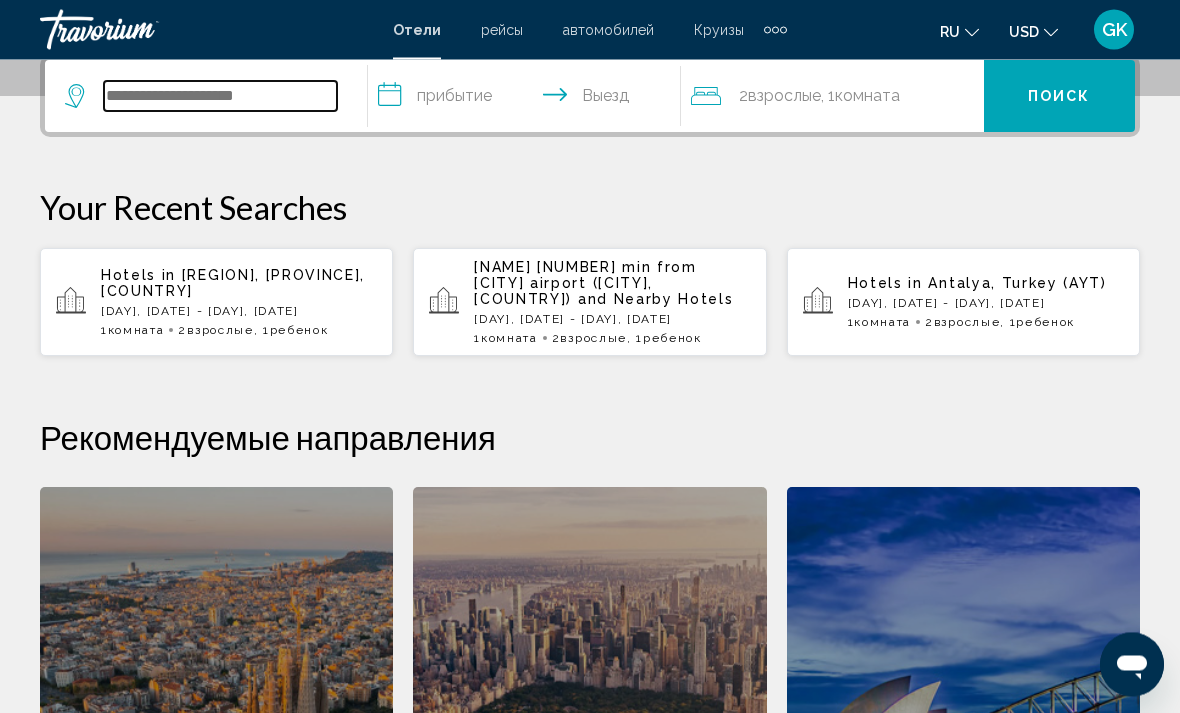 click at bounding box center [220, 97] 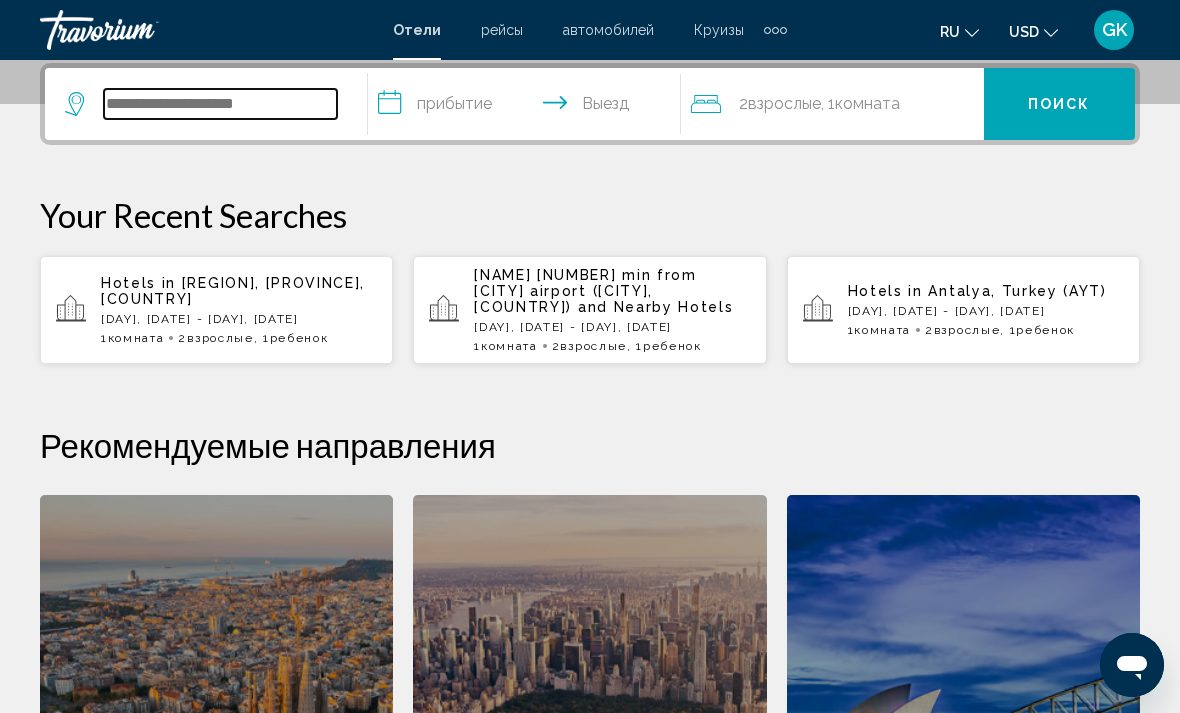 scroll, scrollTop: 494, scrollLeft: 0, axis: vertical 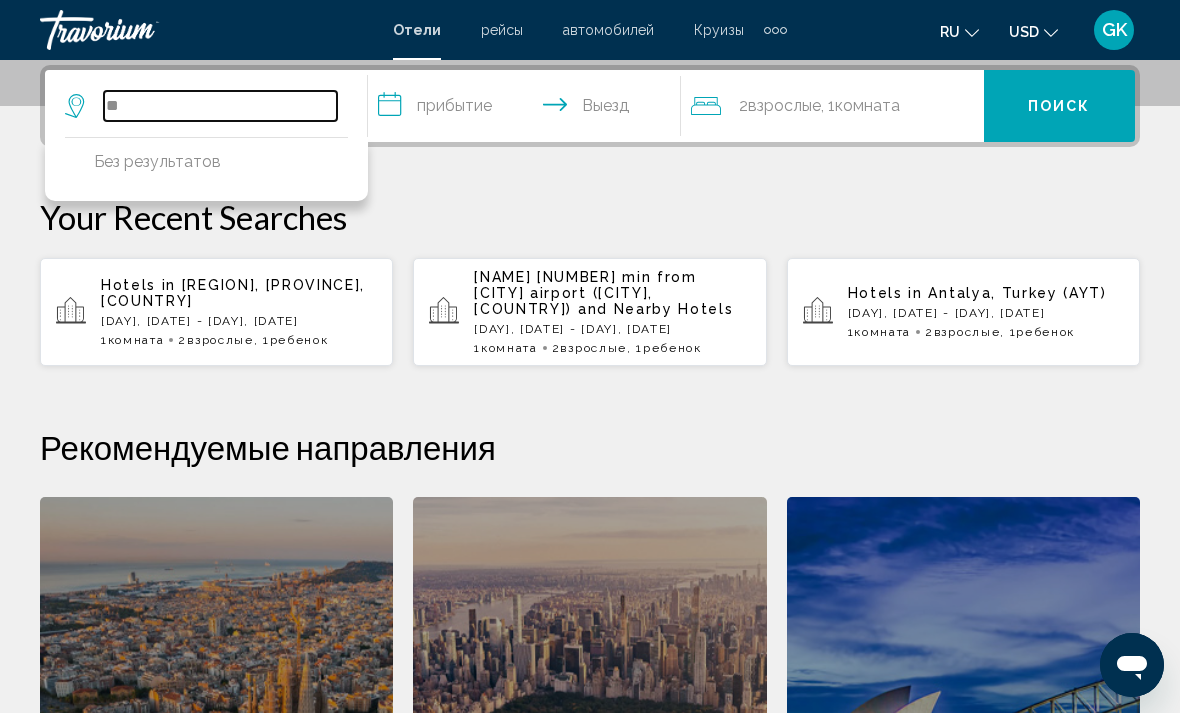 type on "*" 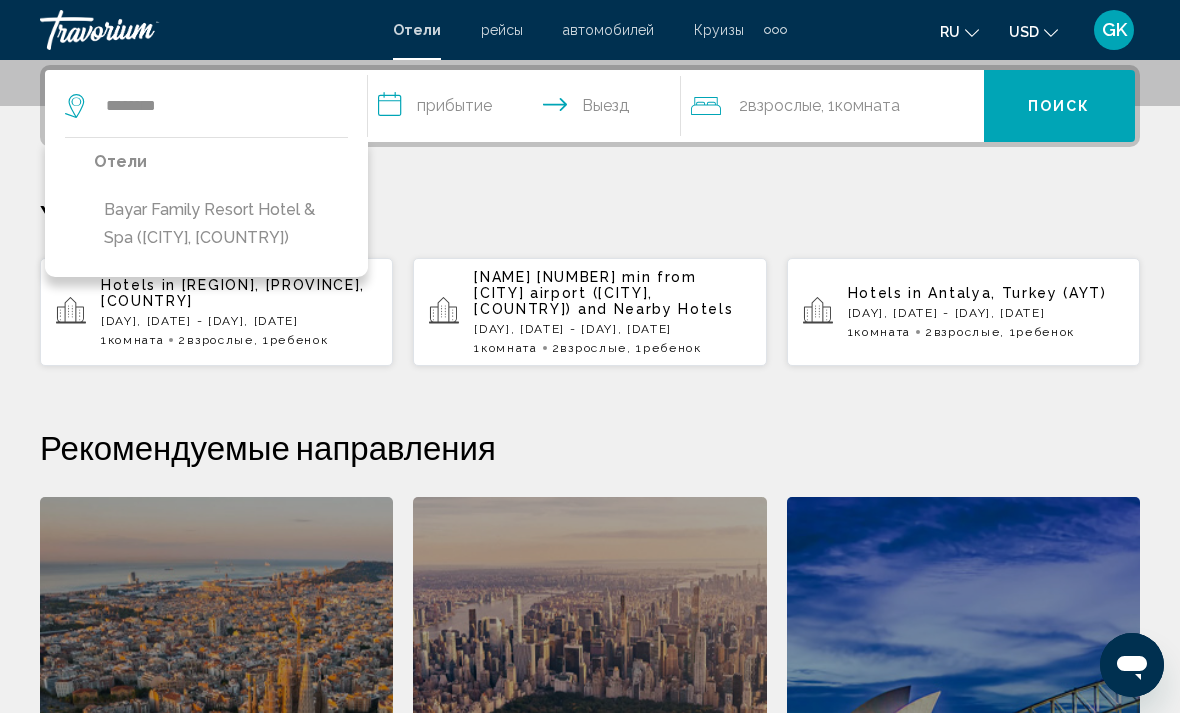 click on "Bayar Family Resort Hotel & Spa ([CITY], [COUNTRY])" at bounding box center [221, 224] 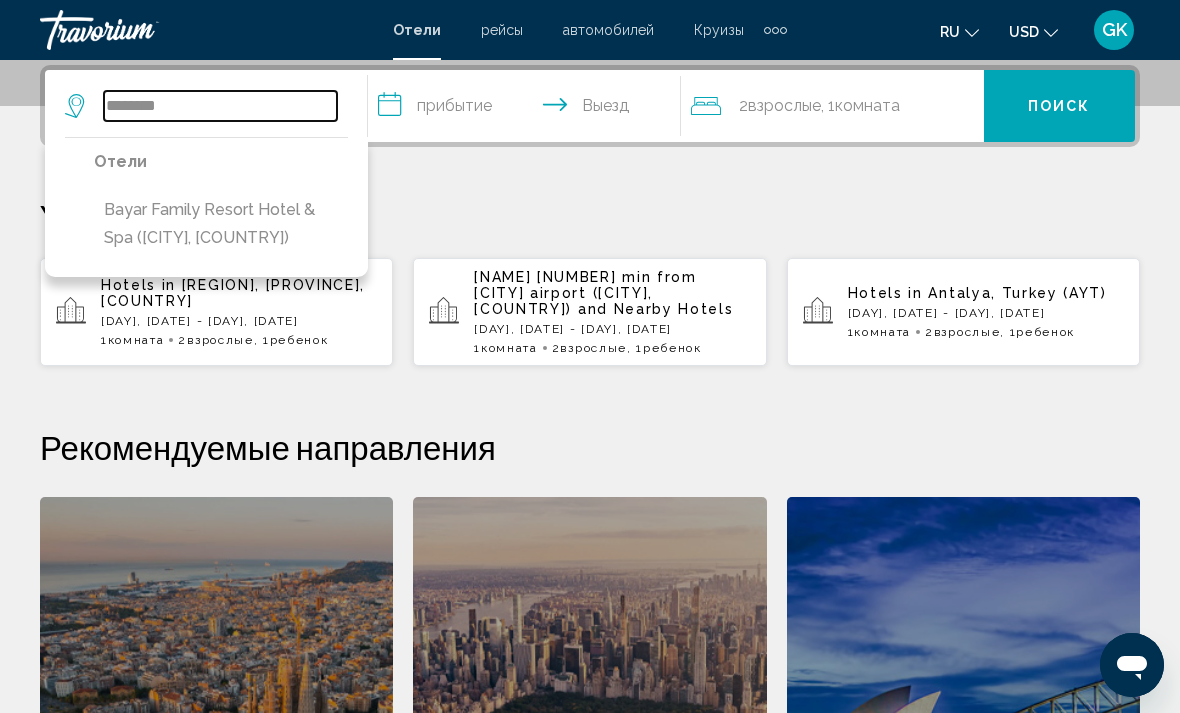 type on "**********" 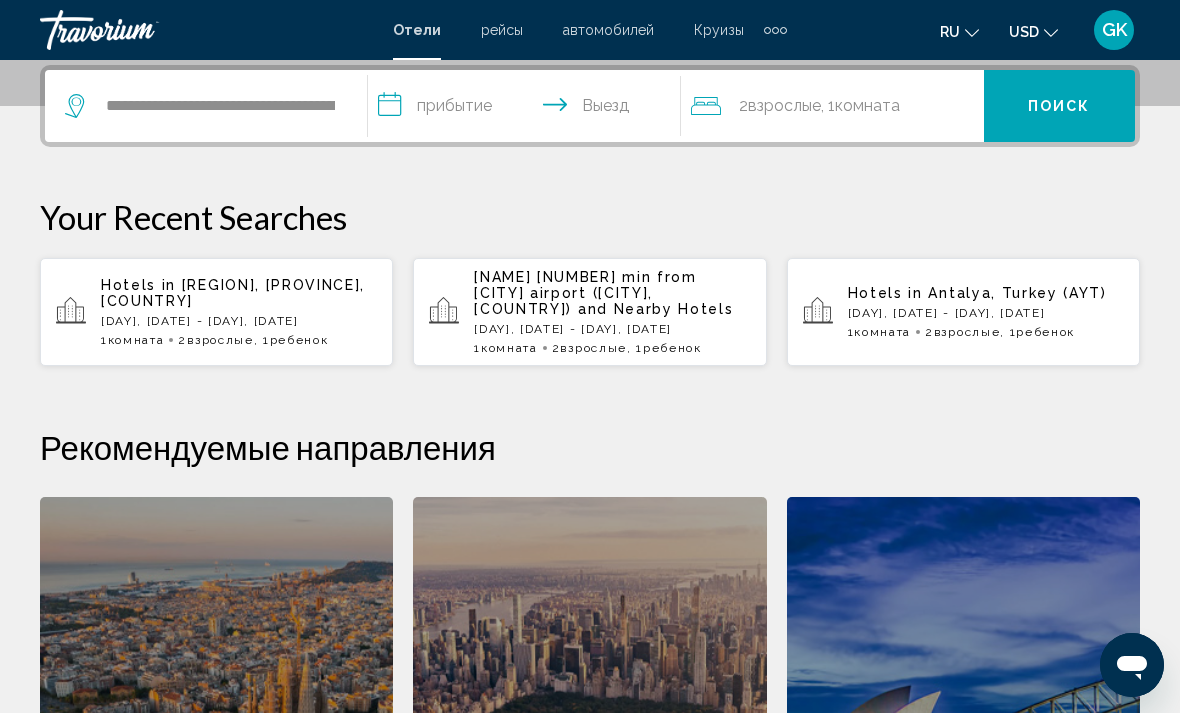 click on "**********" at bounding box center [528, 109] 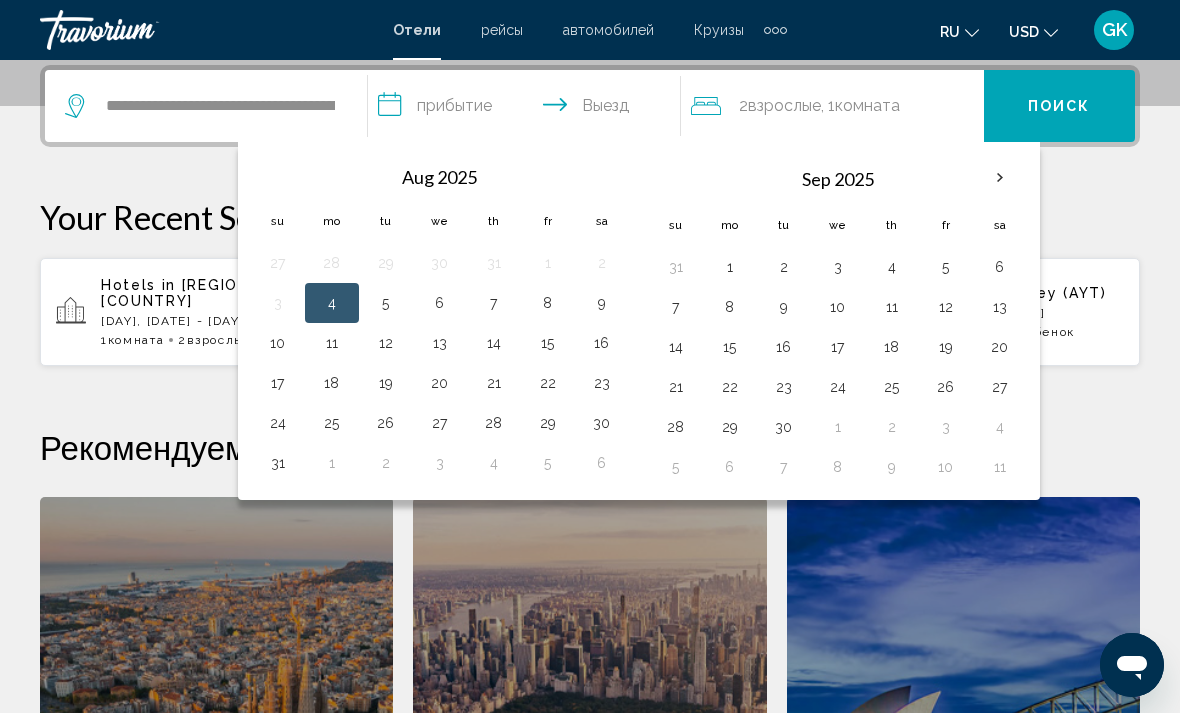 click on "8" at bounding box center (548, 303) 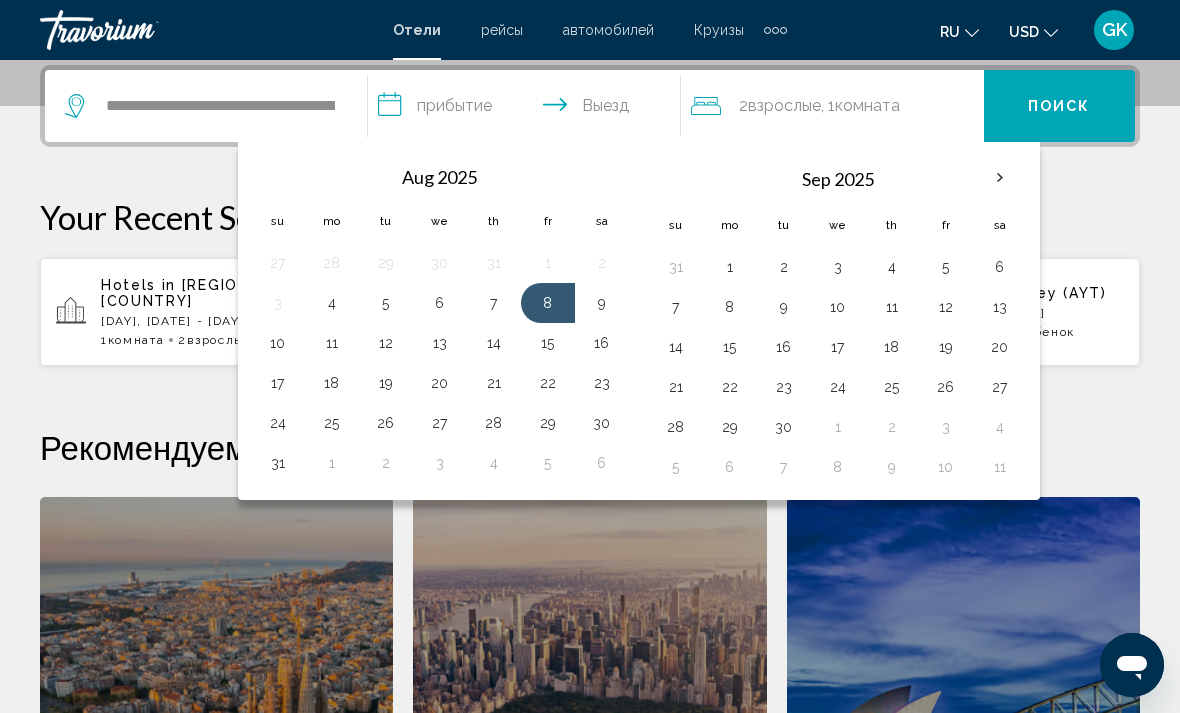 click on "15" at bounding box center [548, 343] 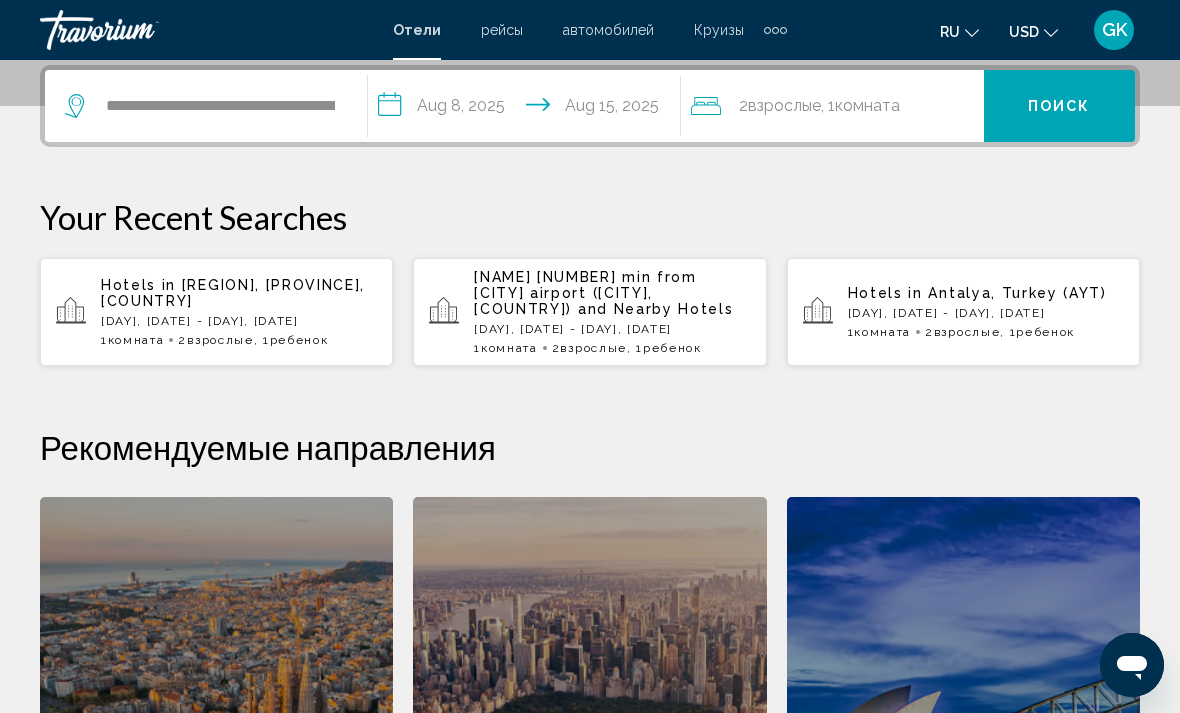 click on ", 1  Комната номера" 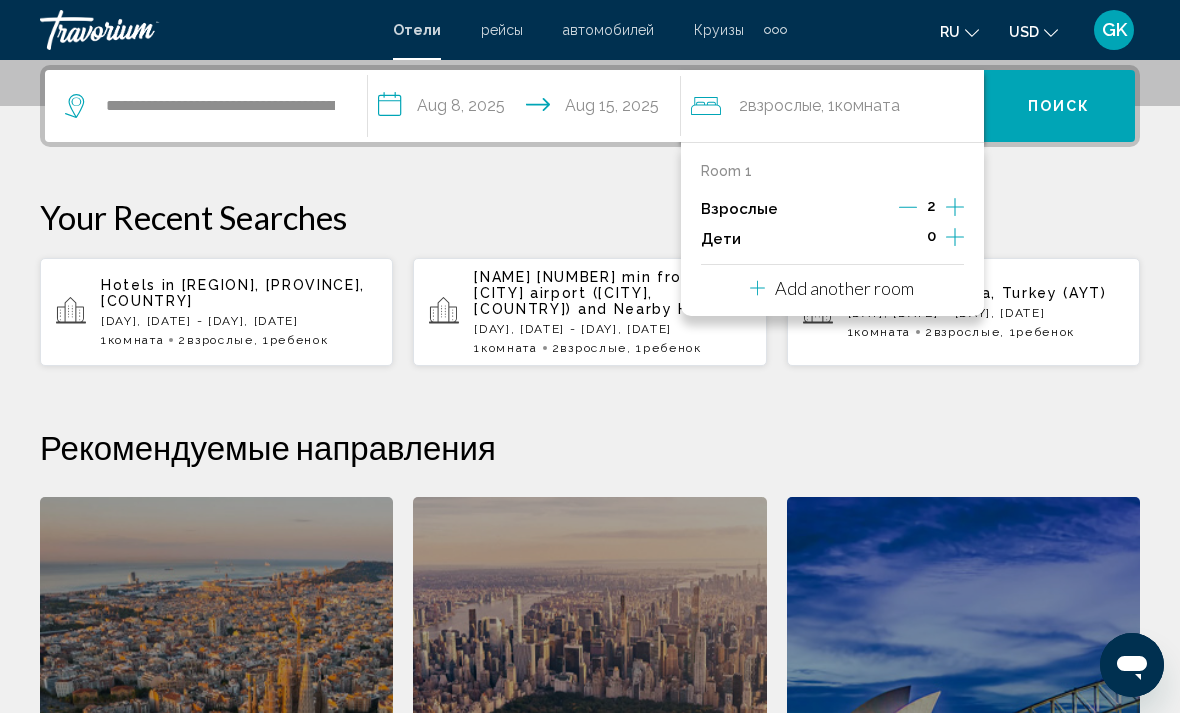 click 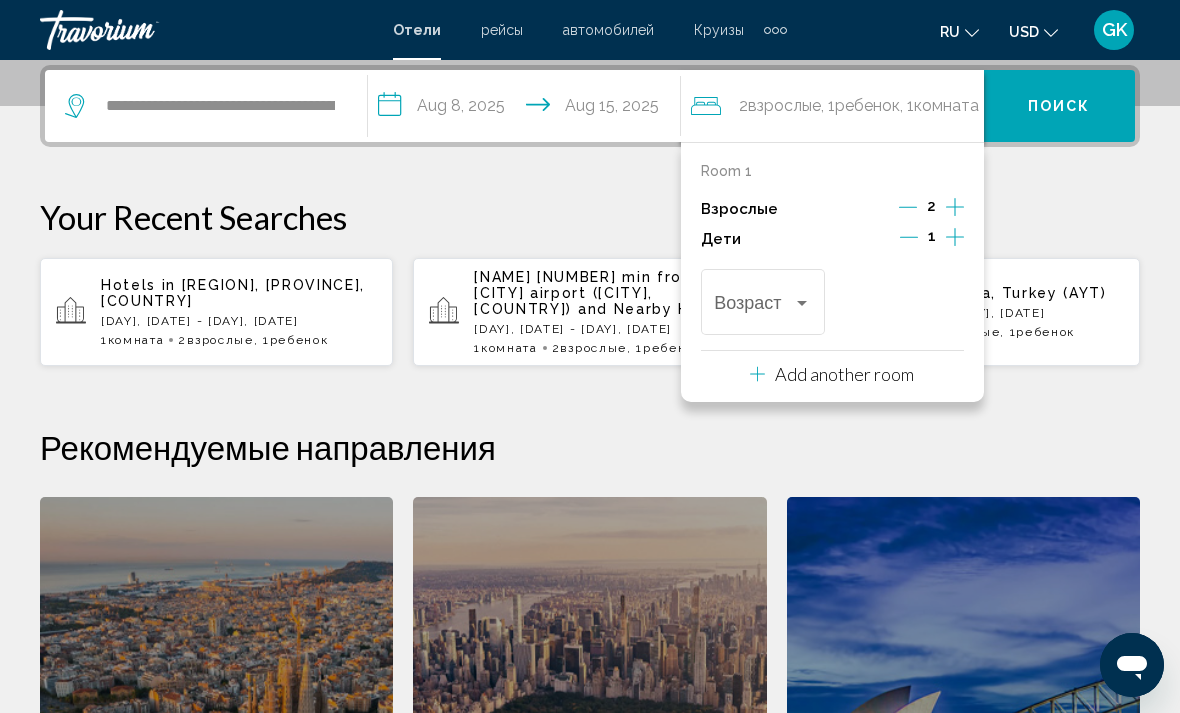 click at bounding box center (802, 303) 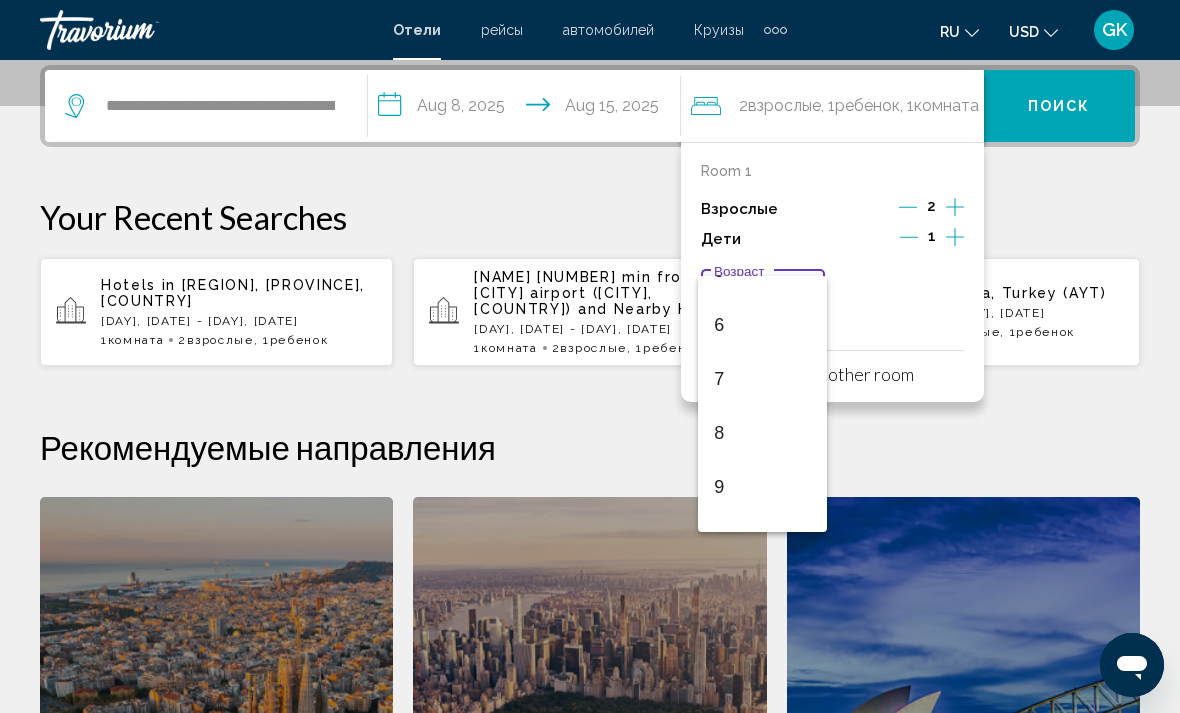 scroll, scrollTop: 304, scrollLeft: 0, axis: vertical 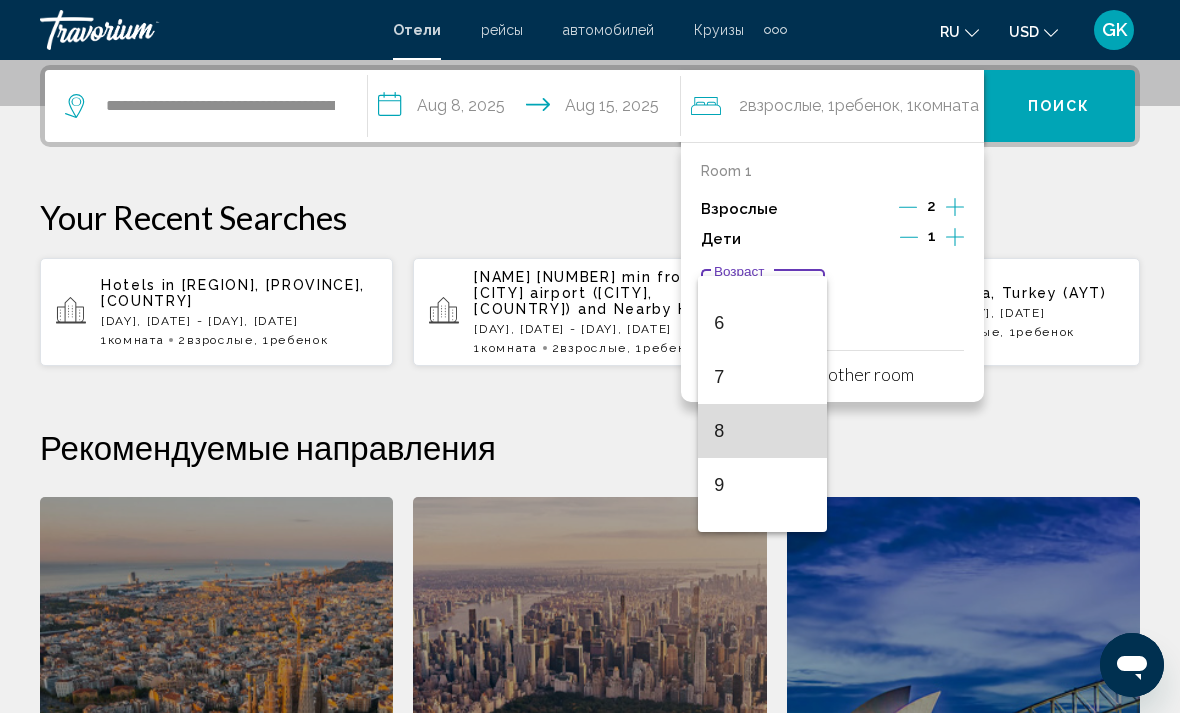 click on "8" at bounding box center (762, 431) 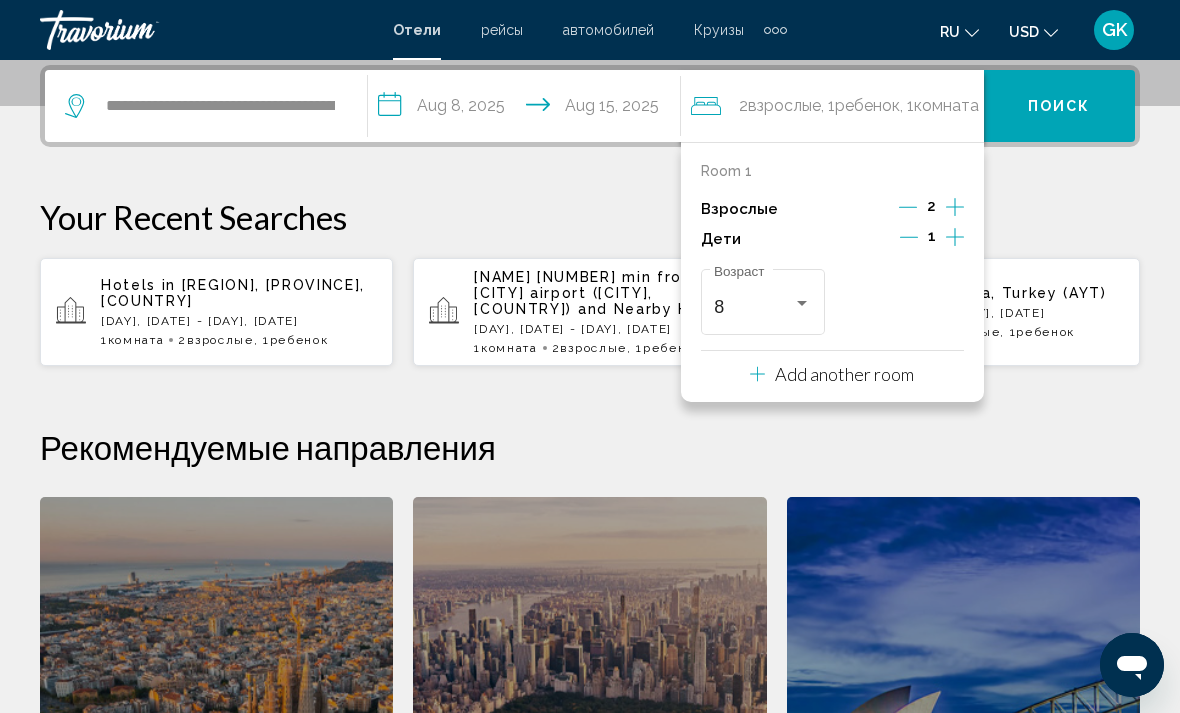 click on "**********" at bounding box center [590, 523] 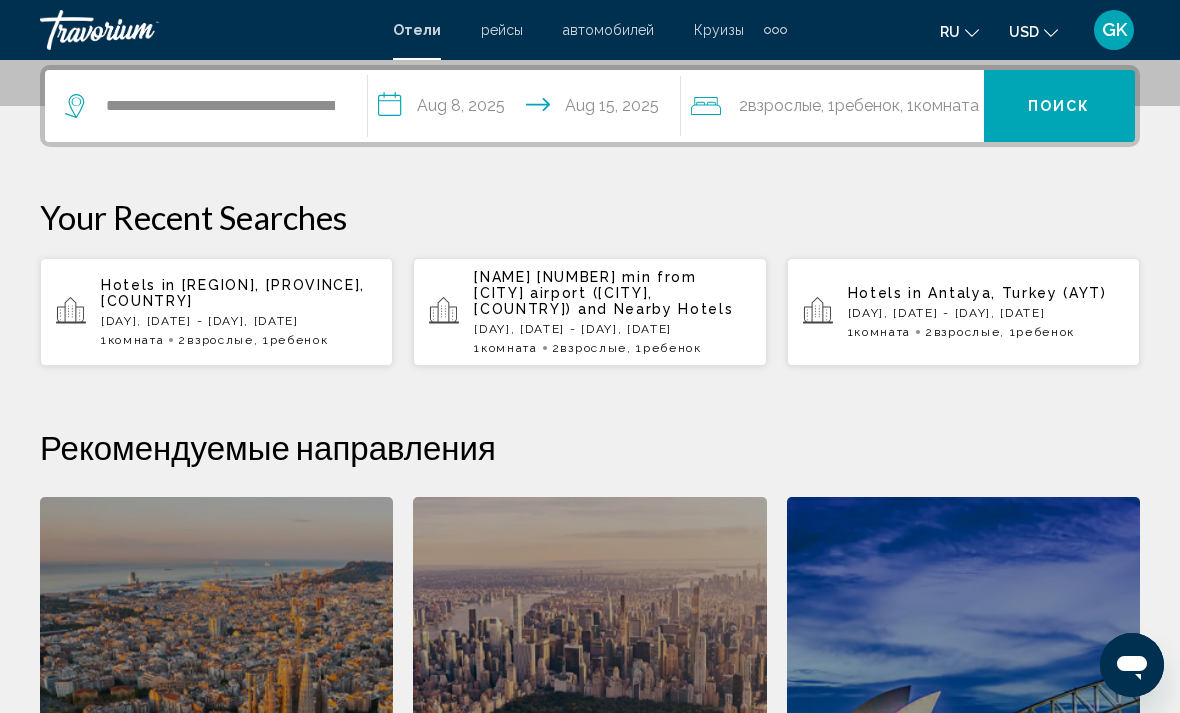 click on "Поиск" at bounding box center [1059, 106] 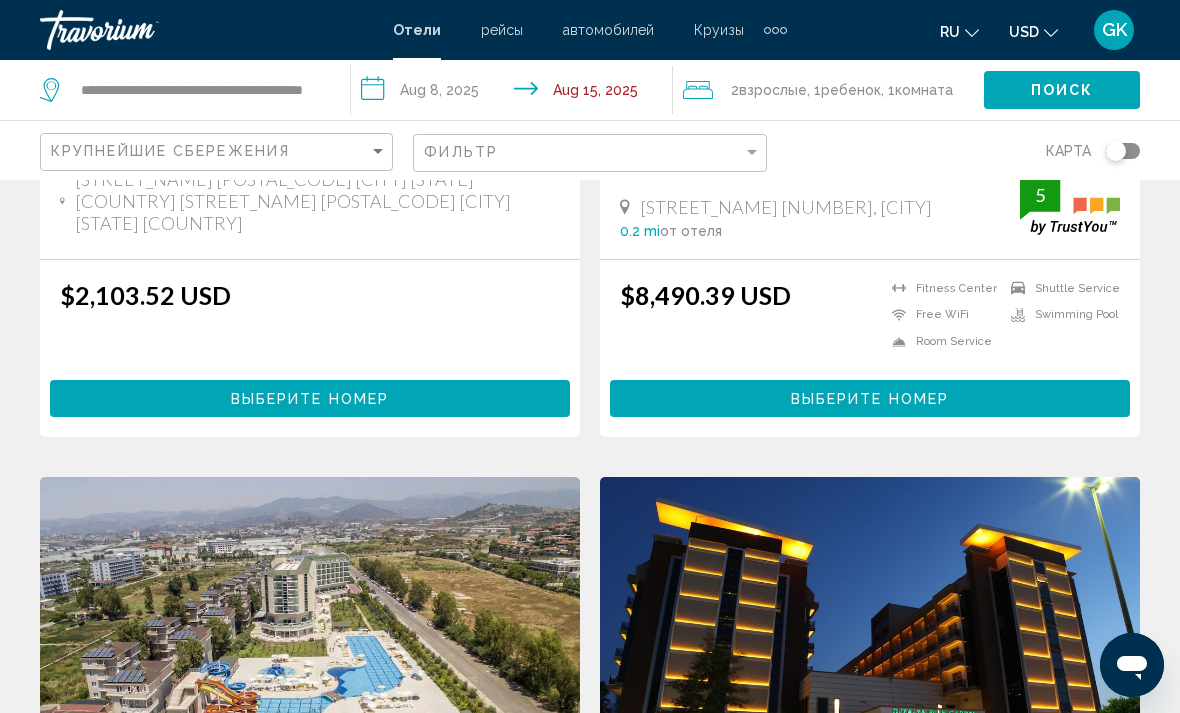 scroll, scrollTop: 0, scrollLeft: 0, axis: both 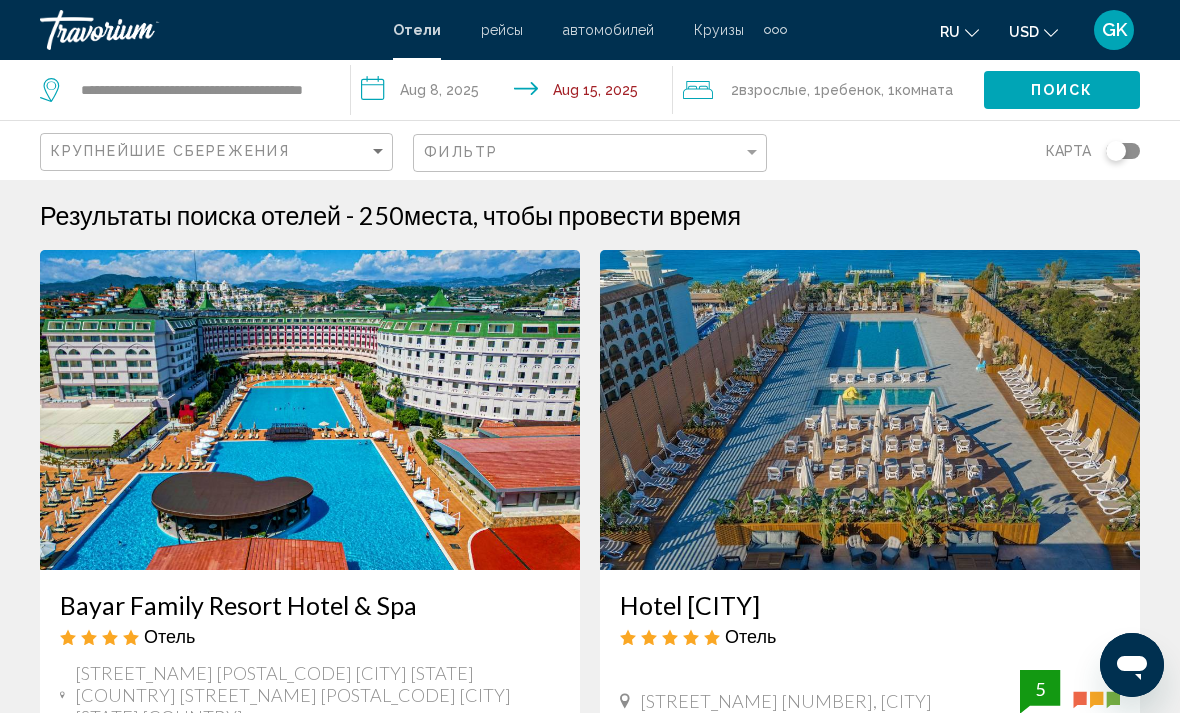 click at bounding box center [310, 410] 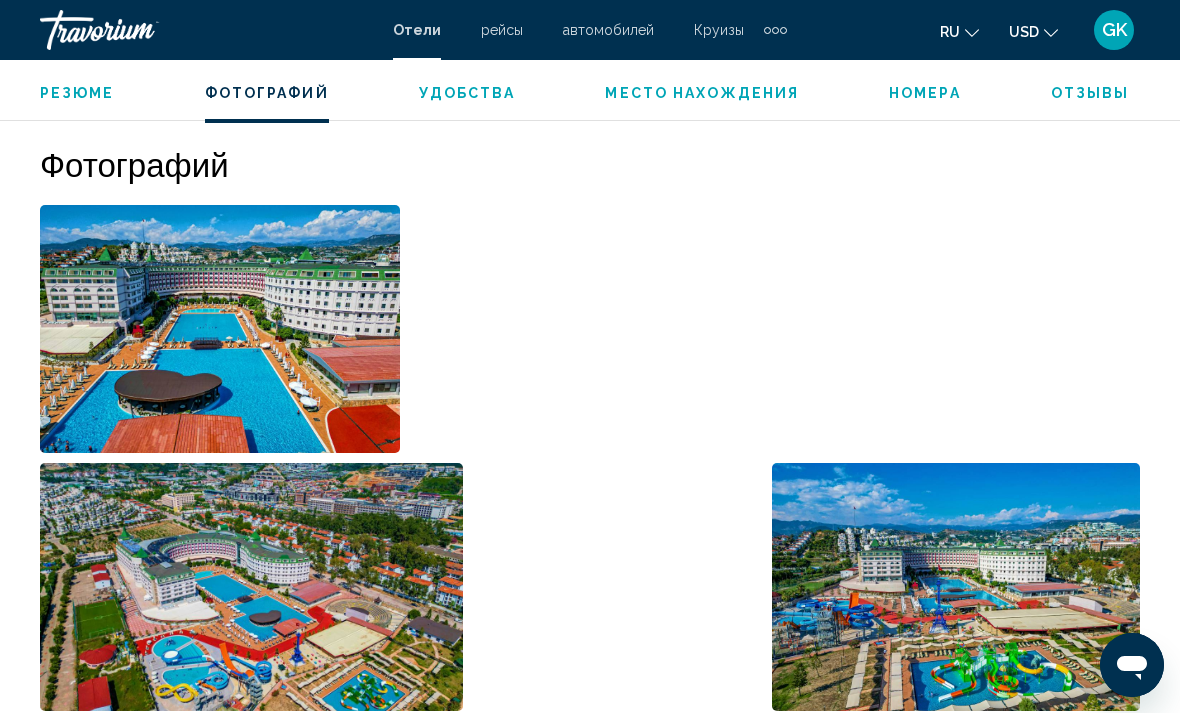scroll, scrollTop: 1319, scrollLeft: 0, axis: vertical 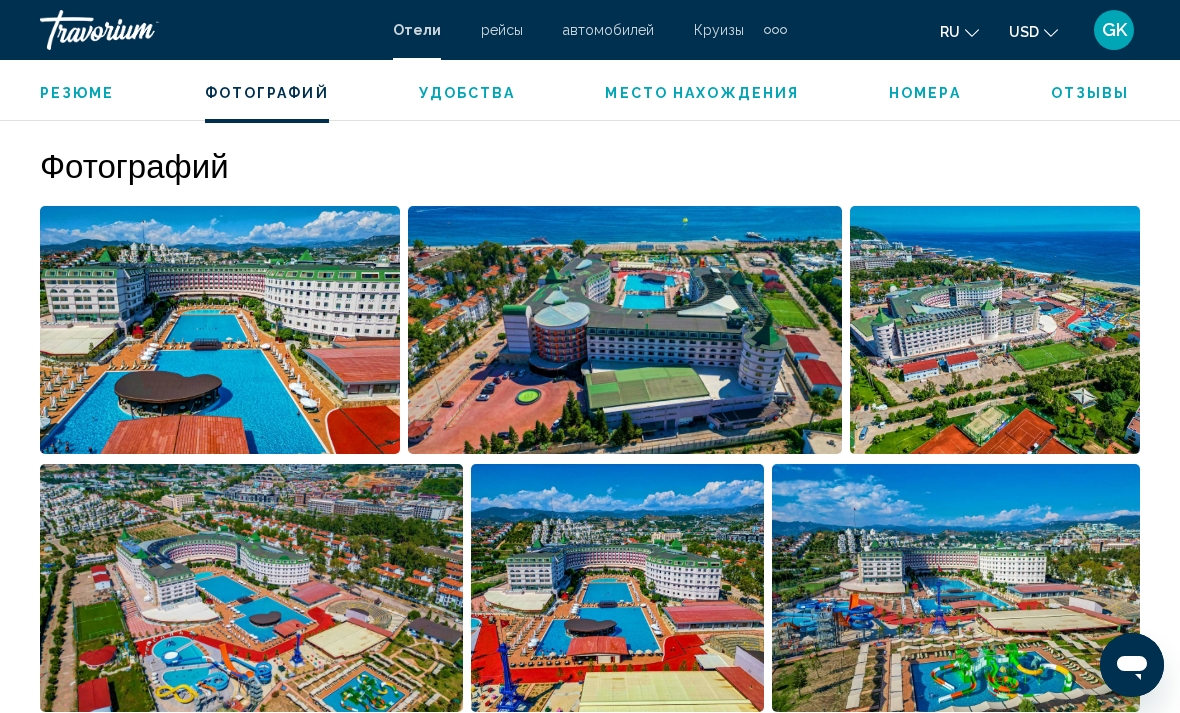 click at bounding box center [220, 330] 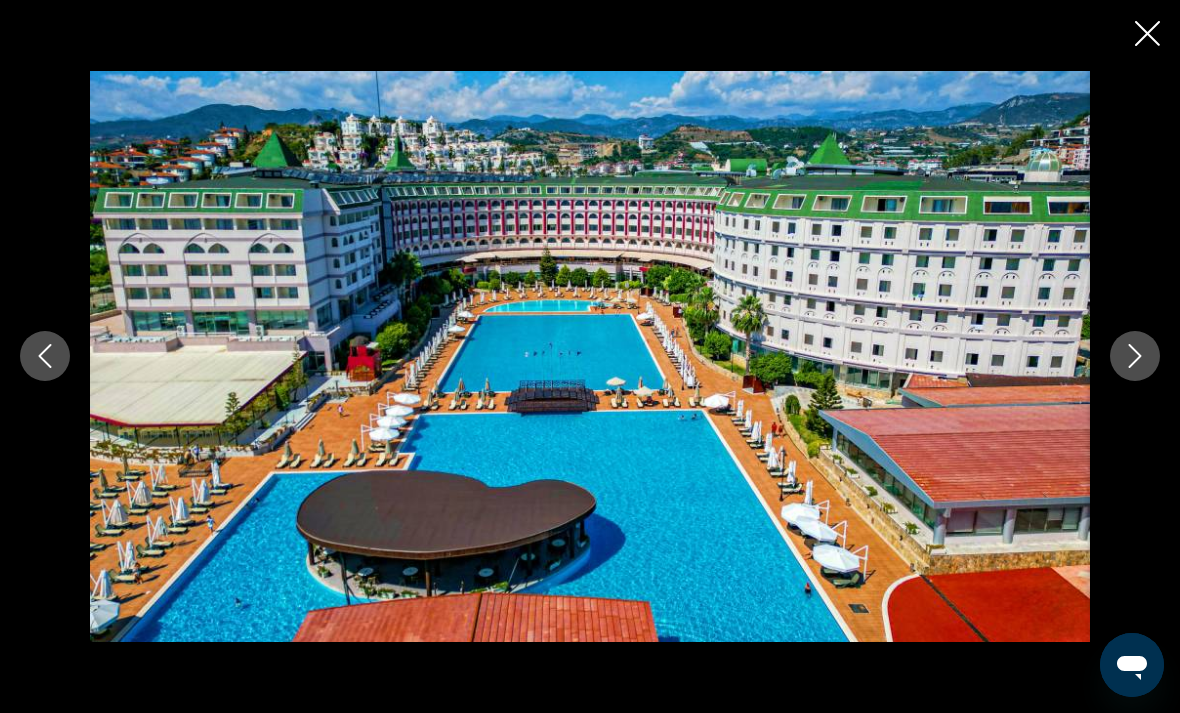 click 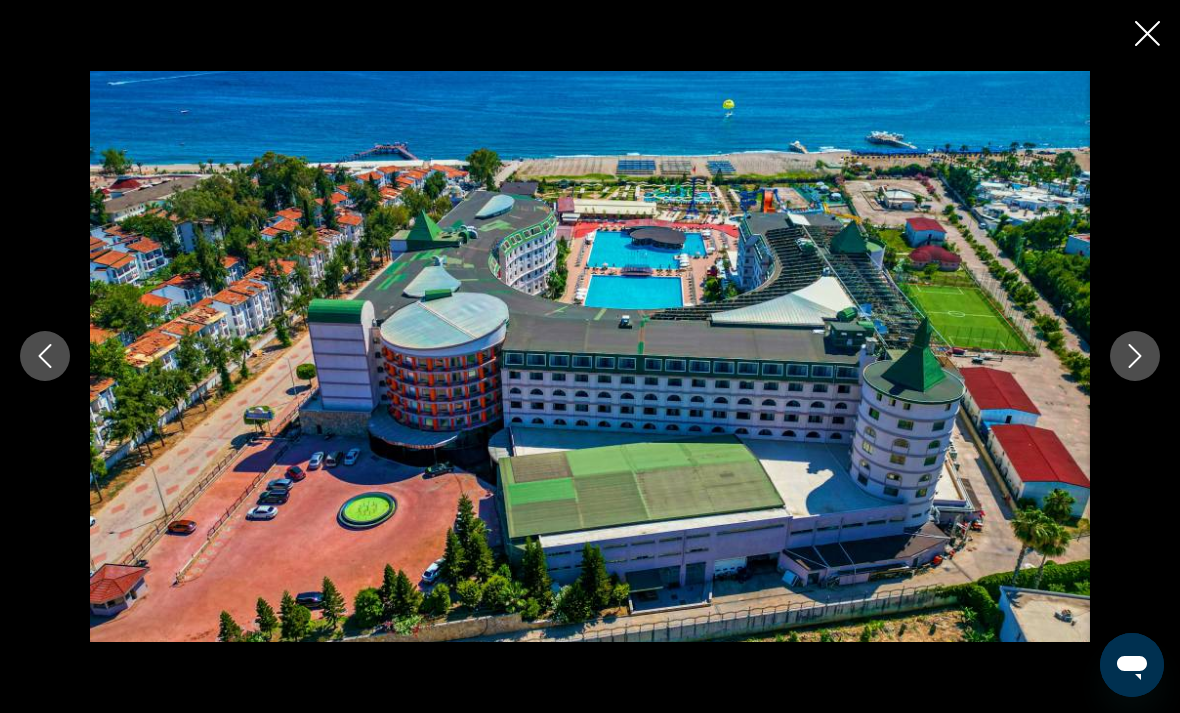 click at bounding box center (1135, 356) 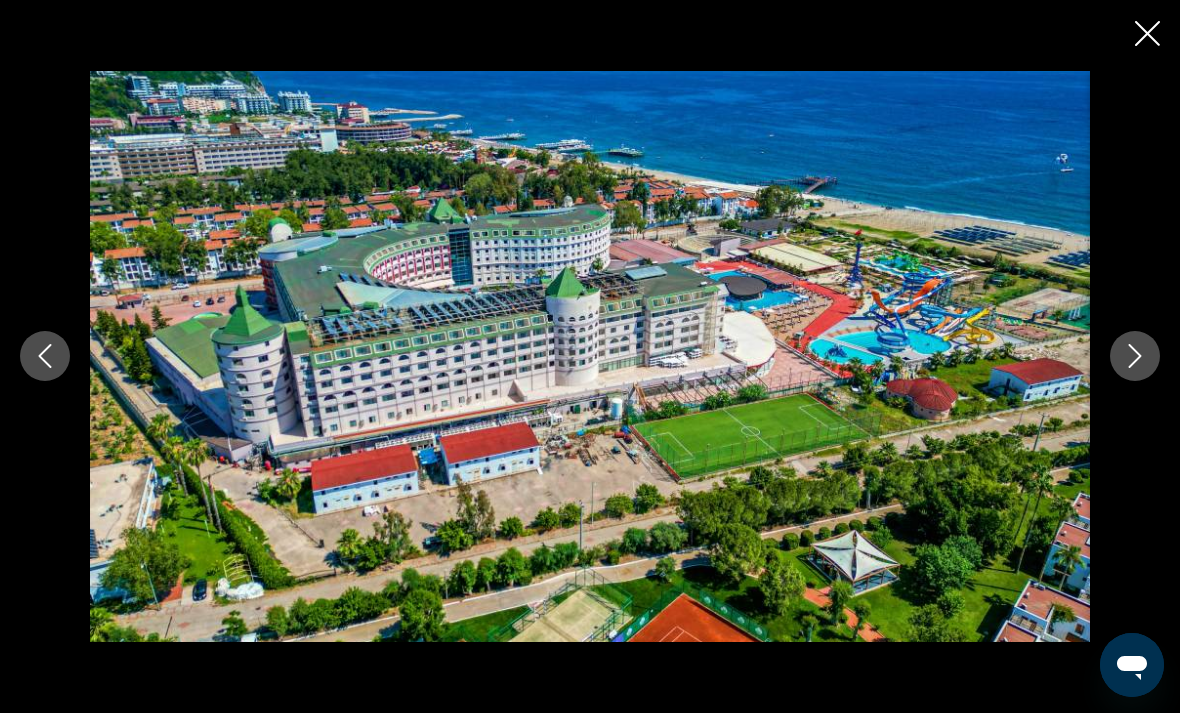 click 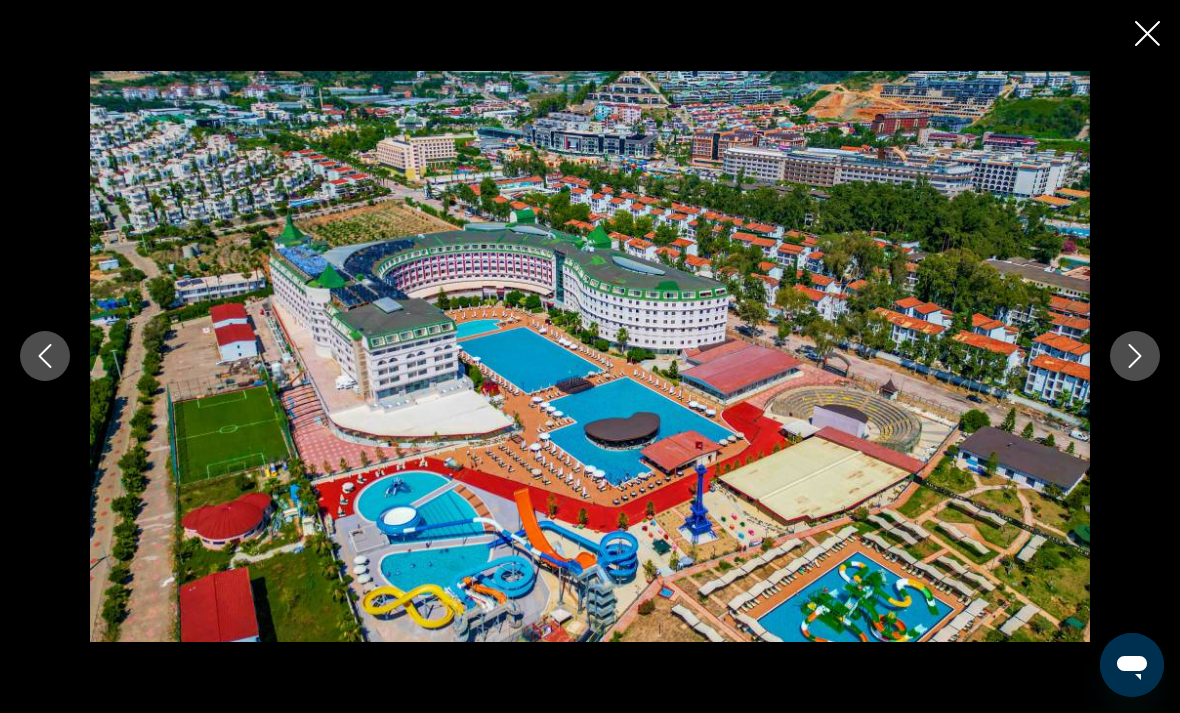 click 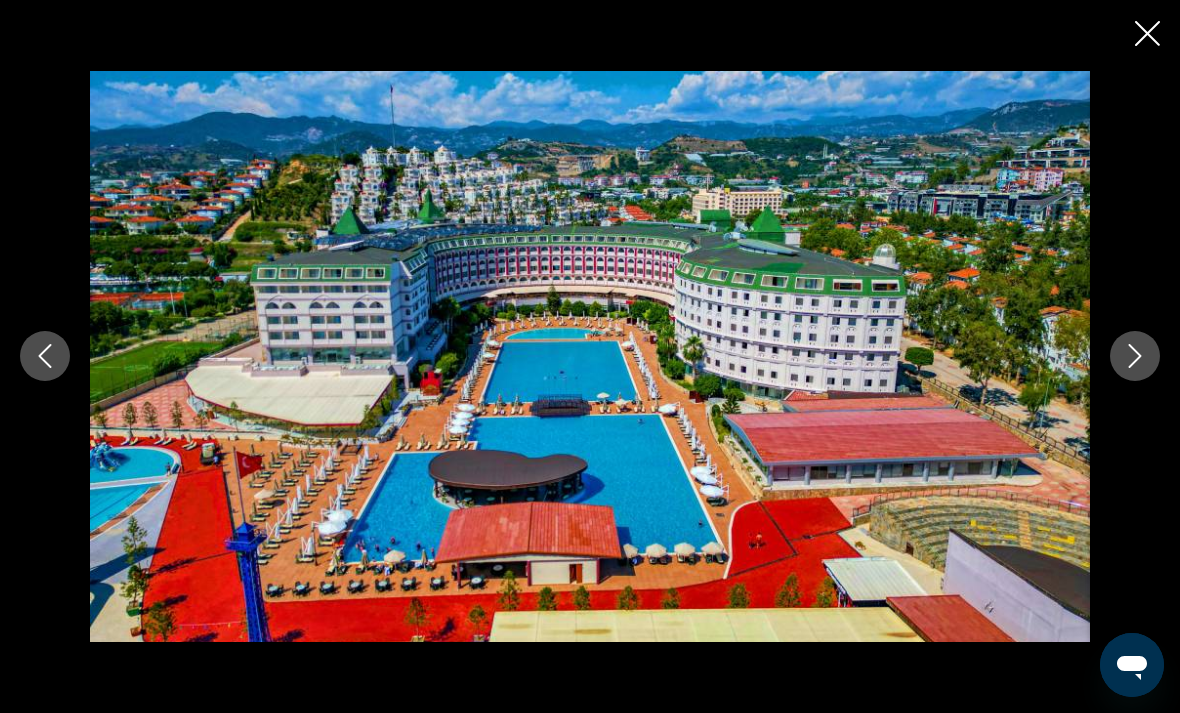 click 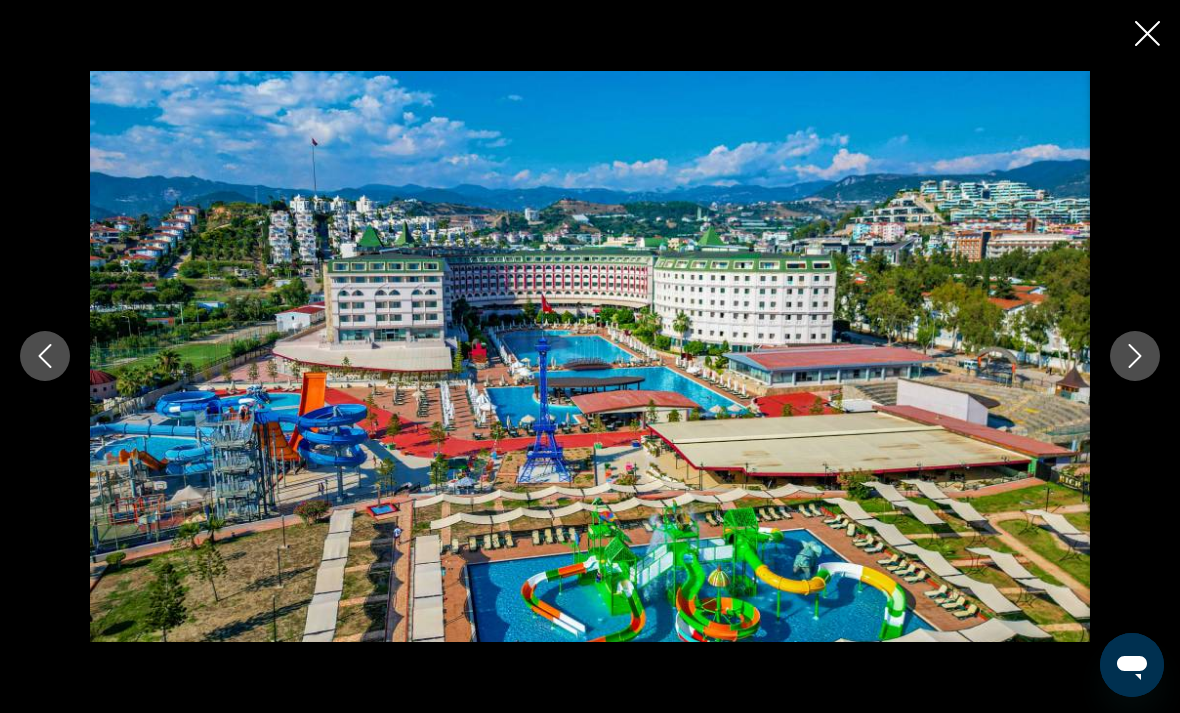 click 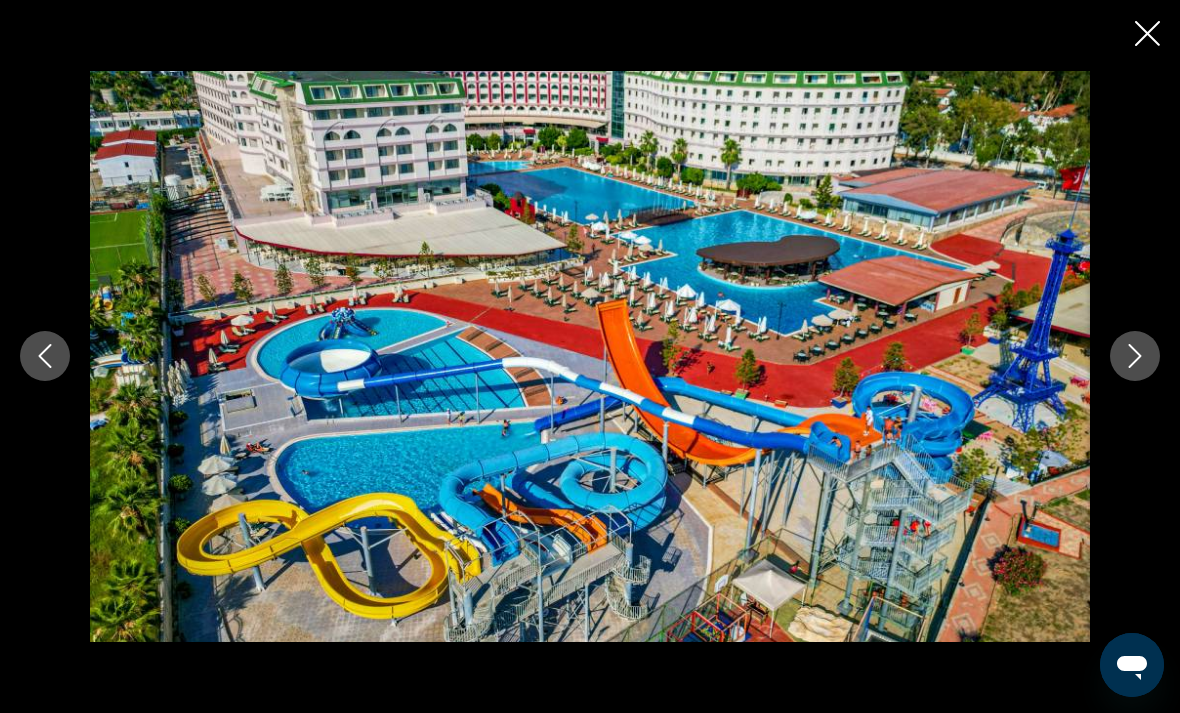 click at bounding box center [1135, 356] 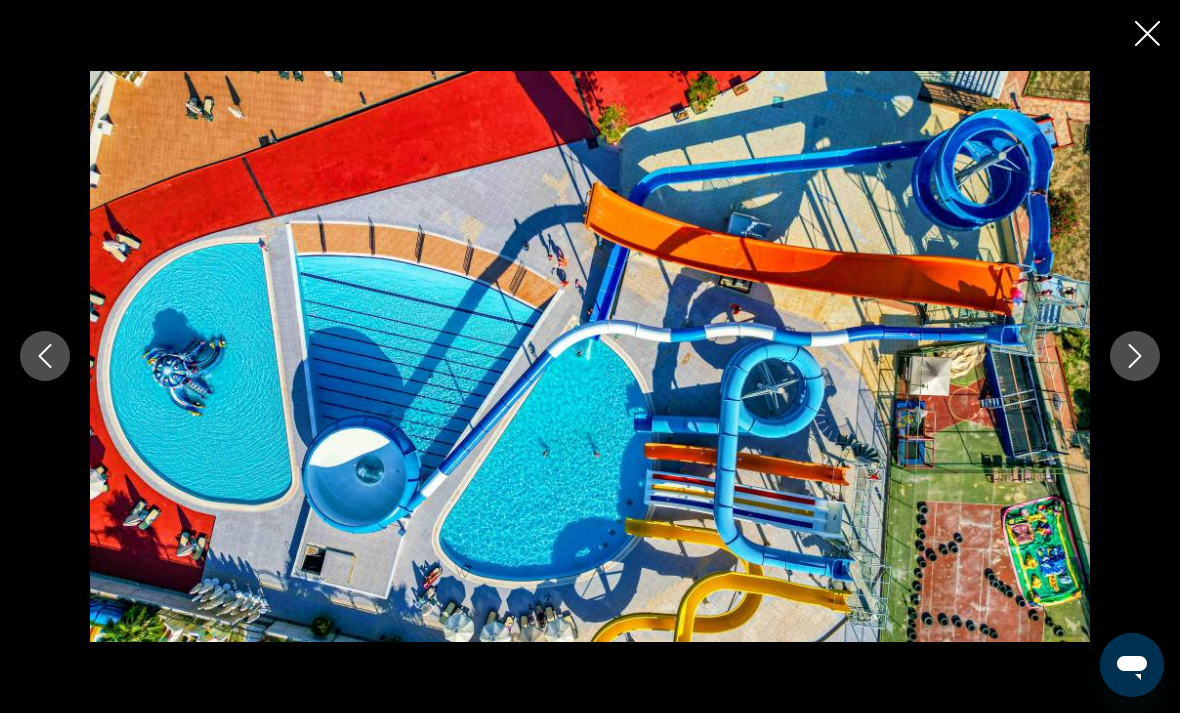 click at bounding box center [1135, 356] 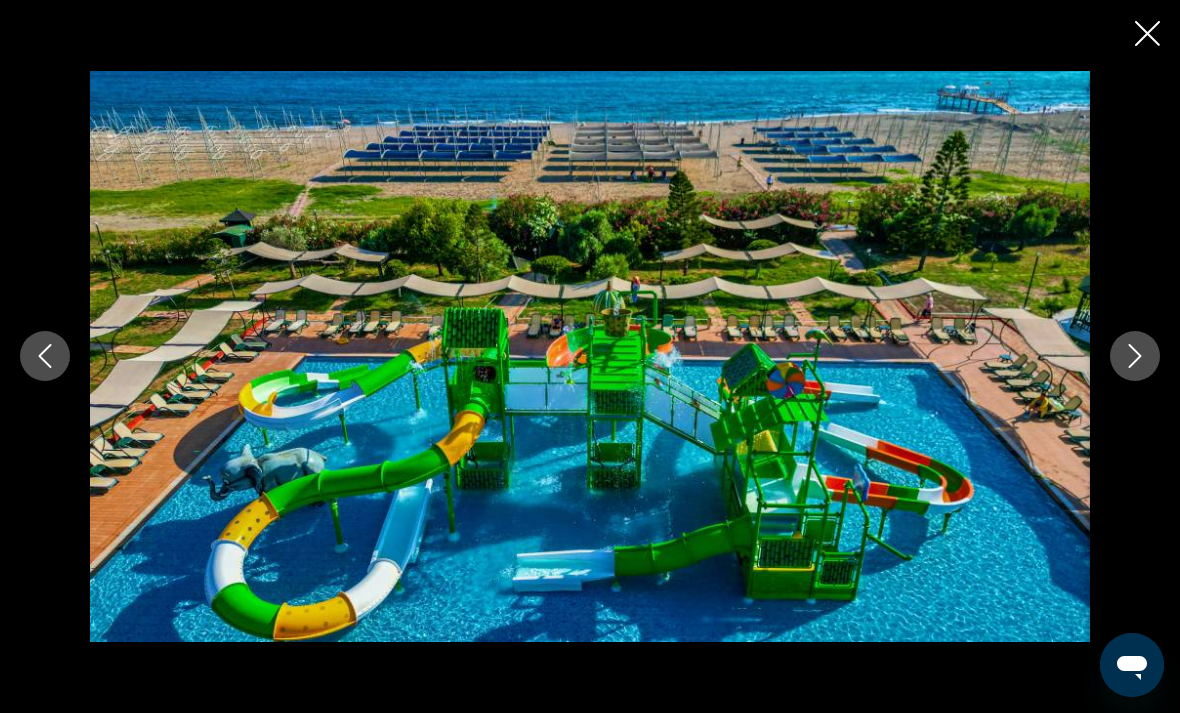 click 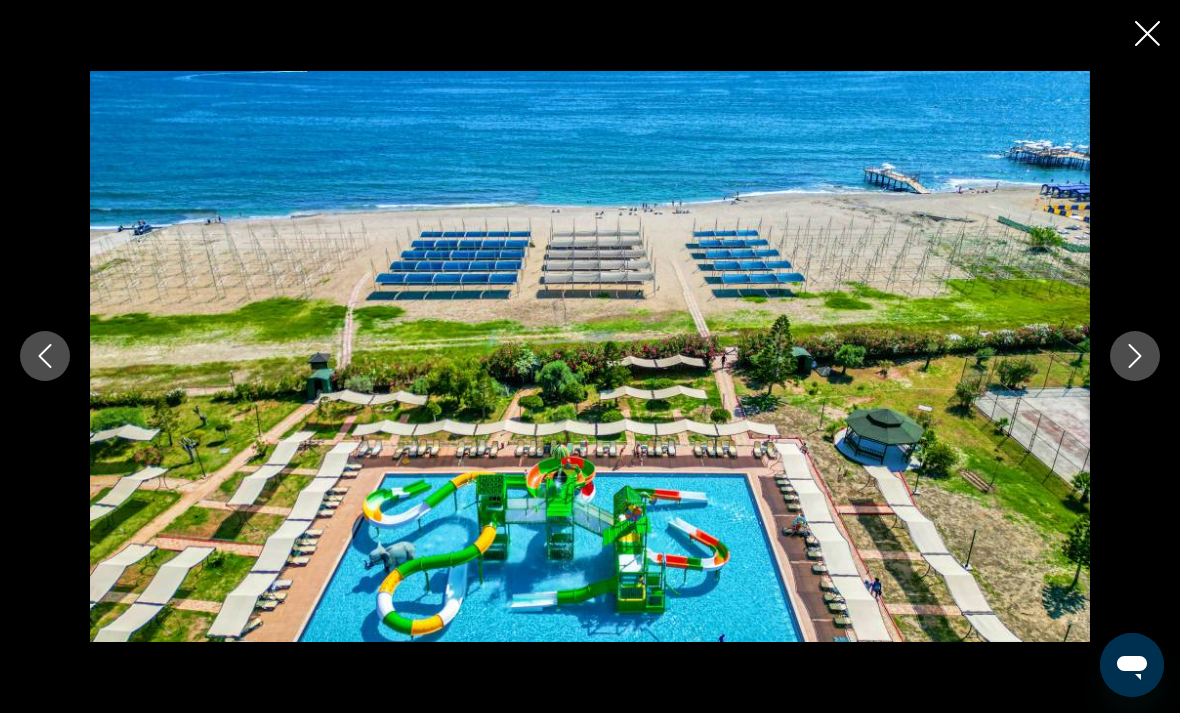 click 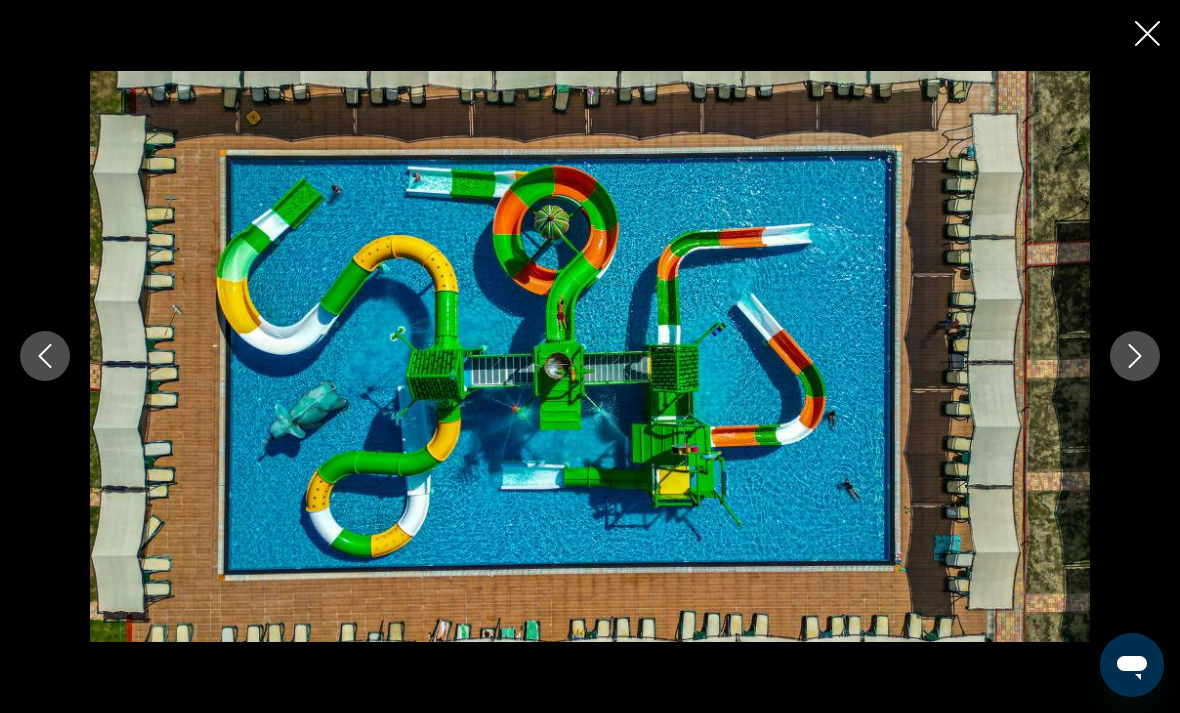 click 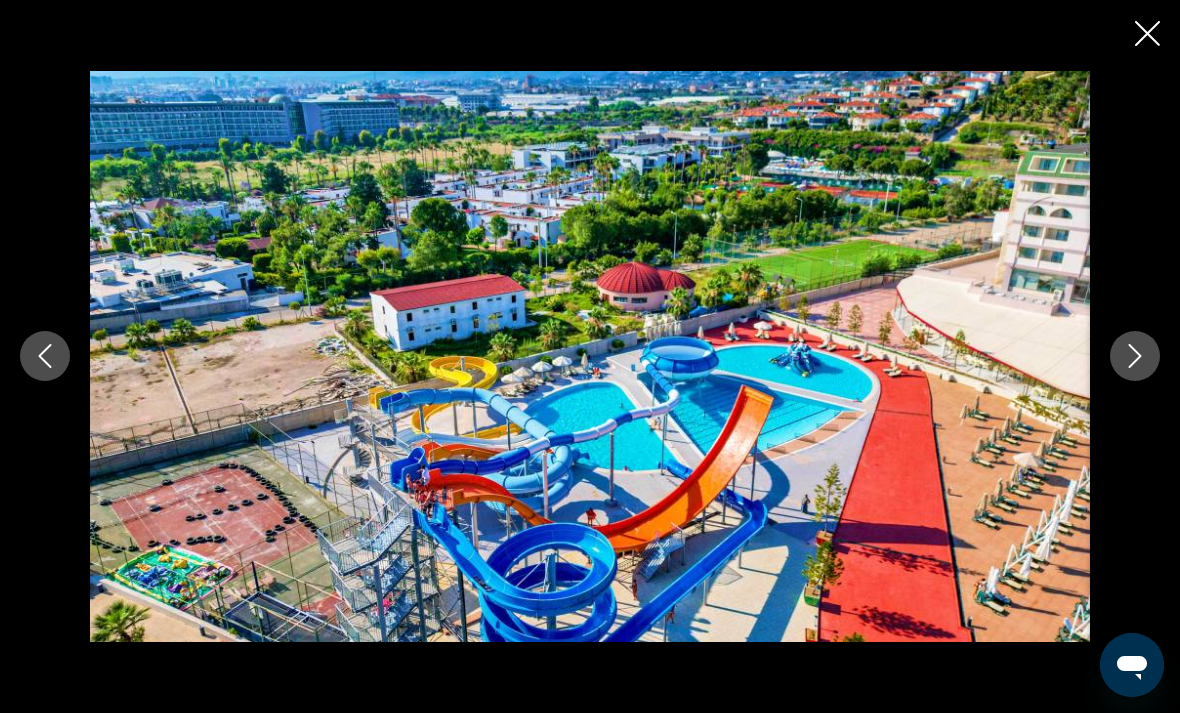 click at bounding box center [1135, 356] 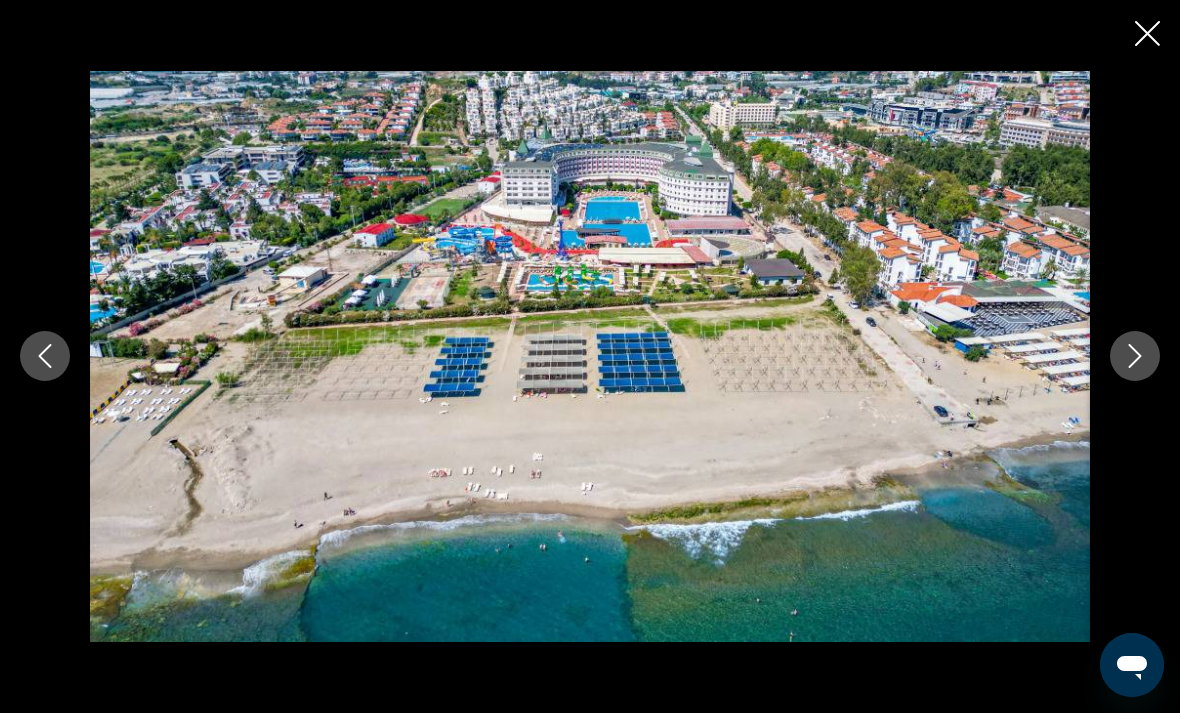 click at bounding box center (1135, 356) 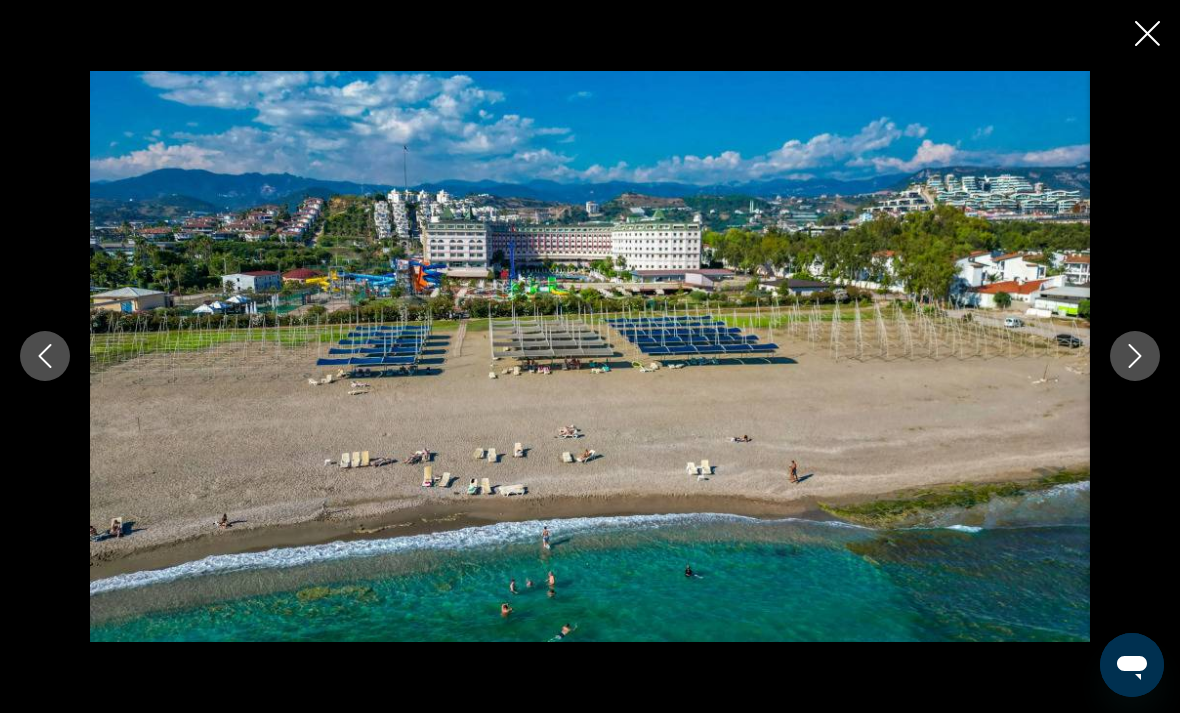 click 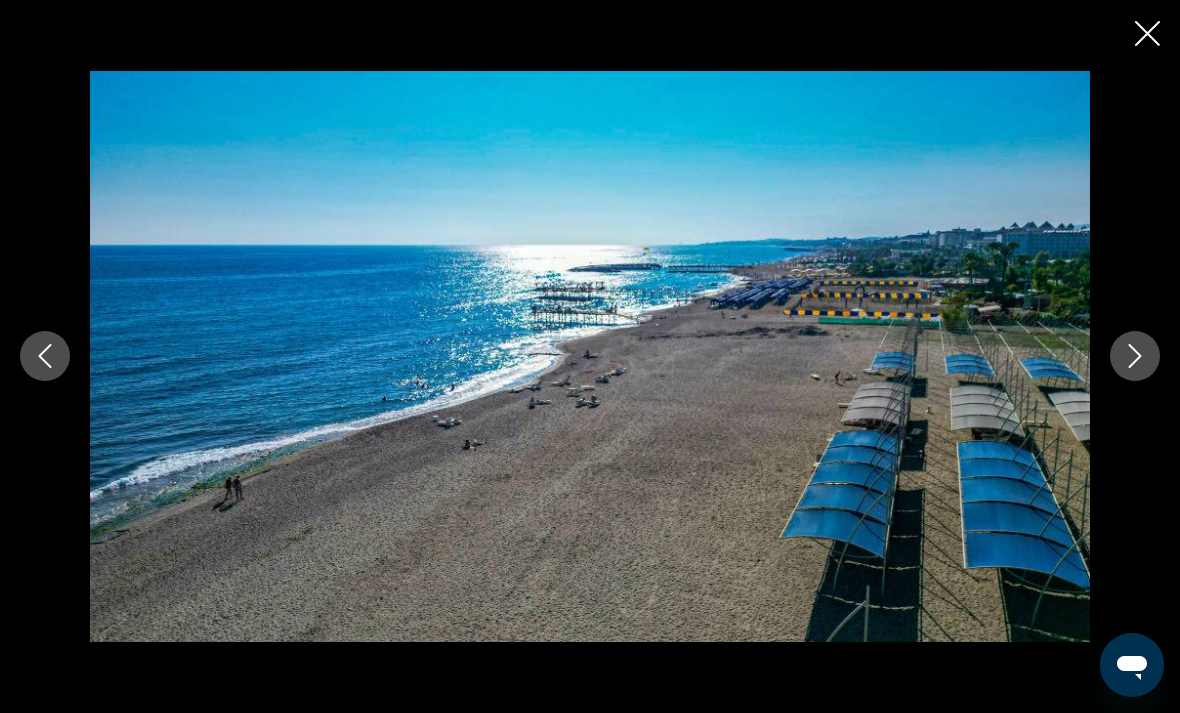 click 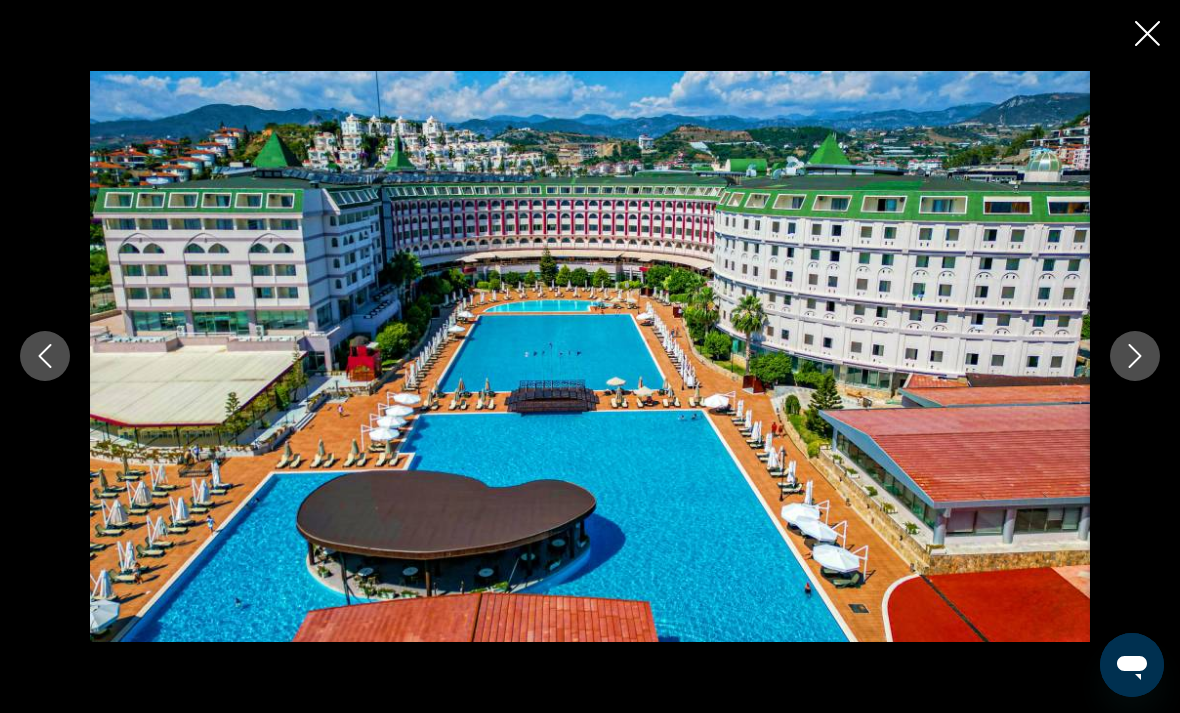 click 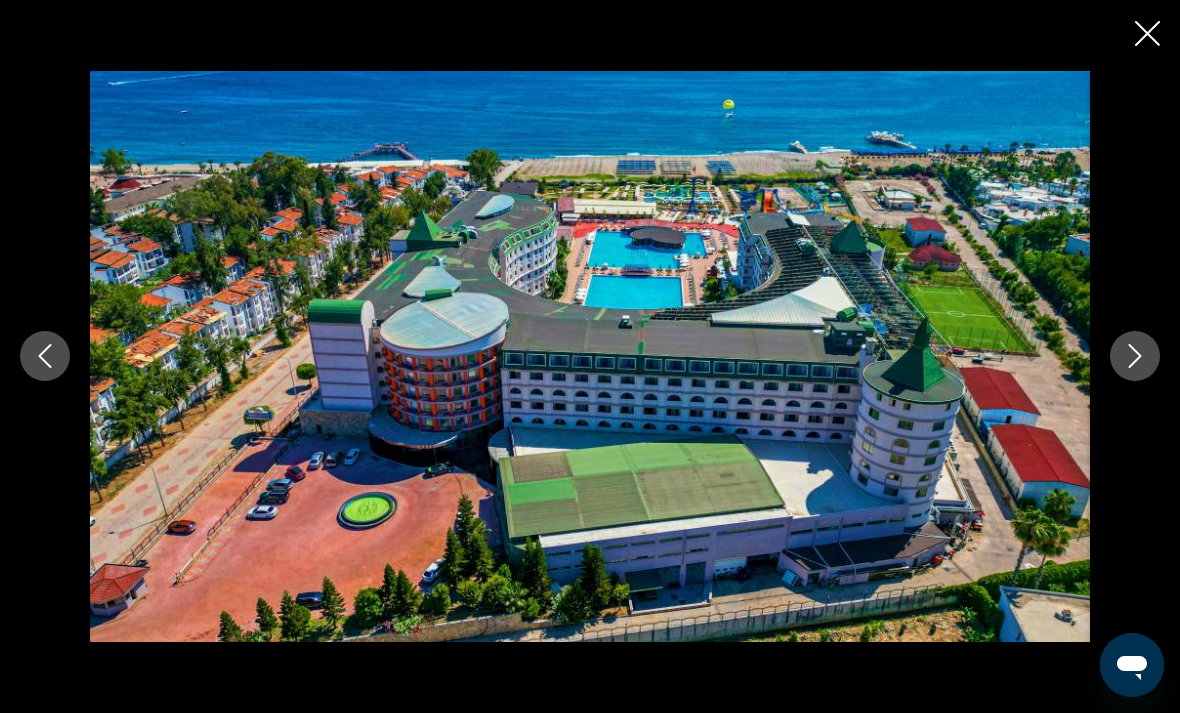click 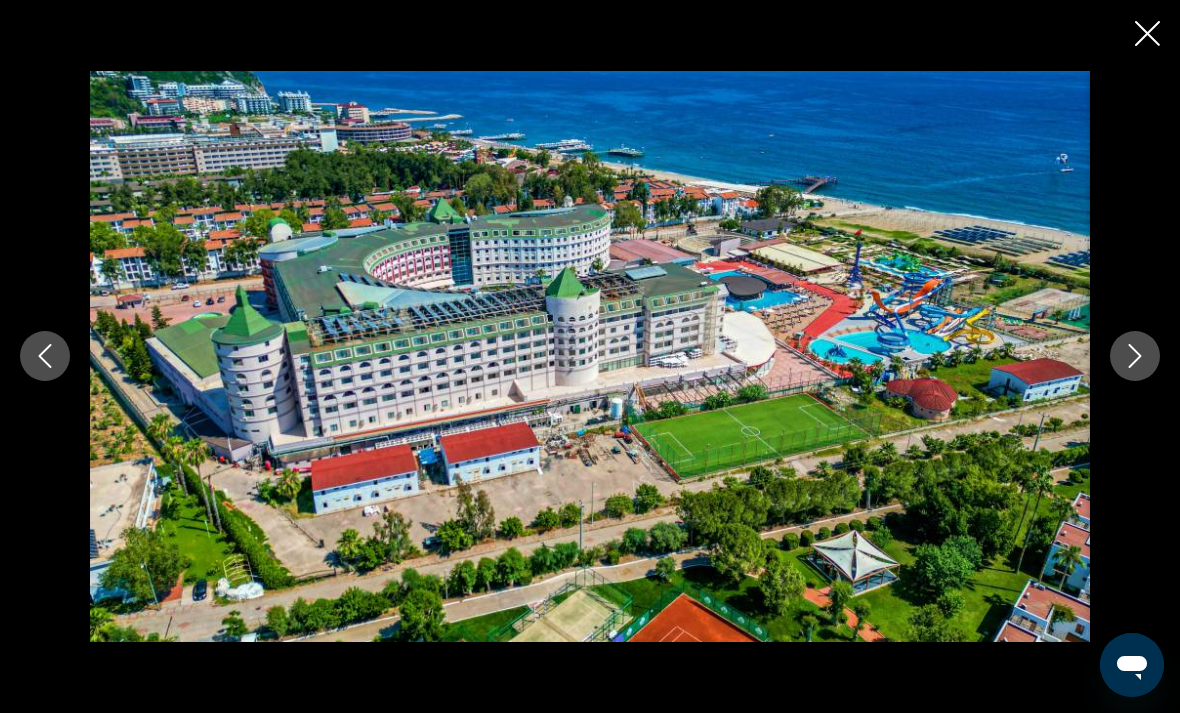 click 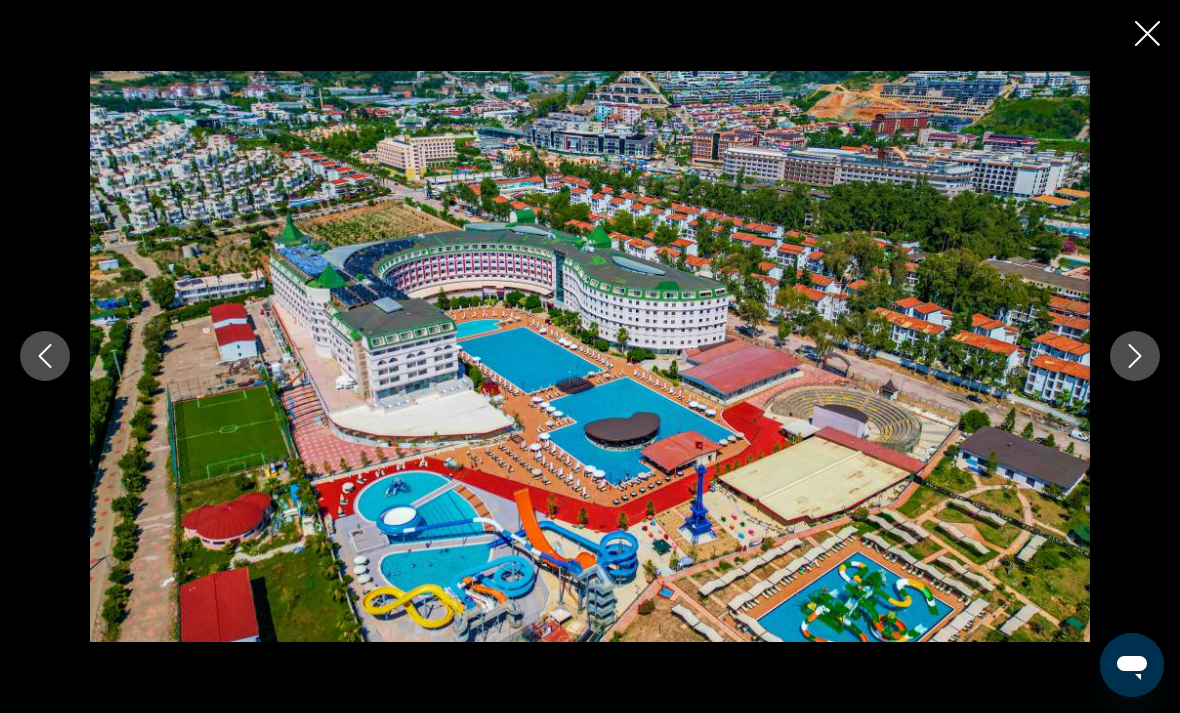 click 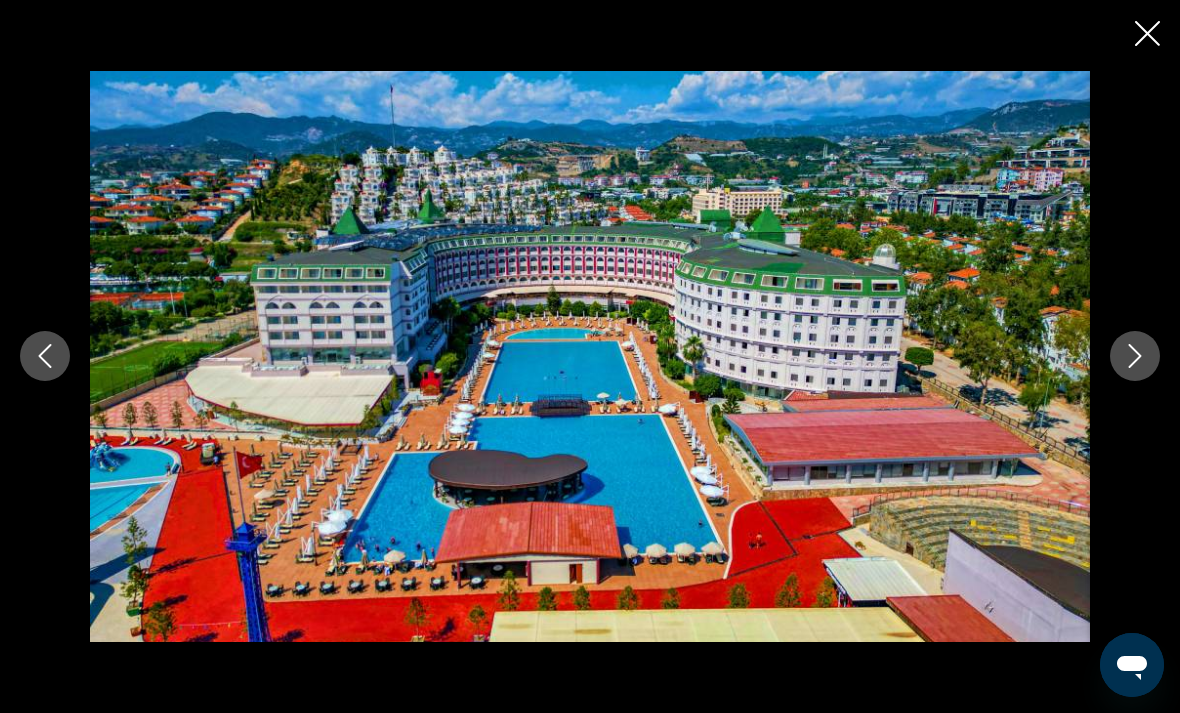 click 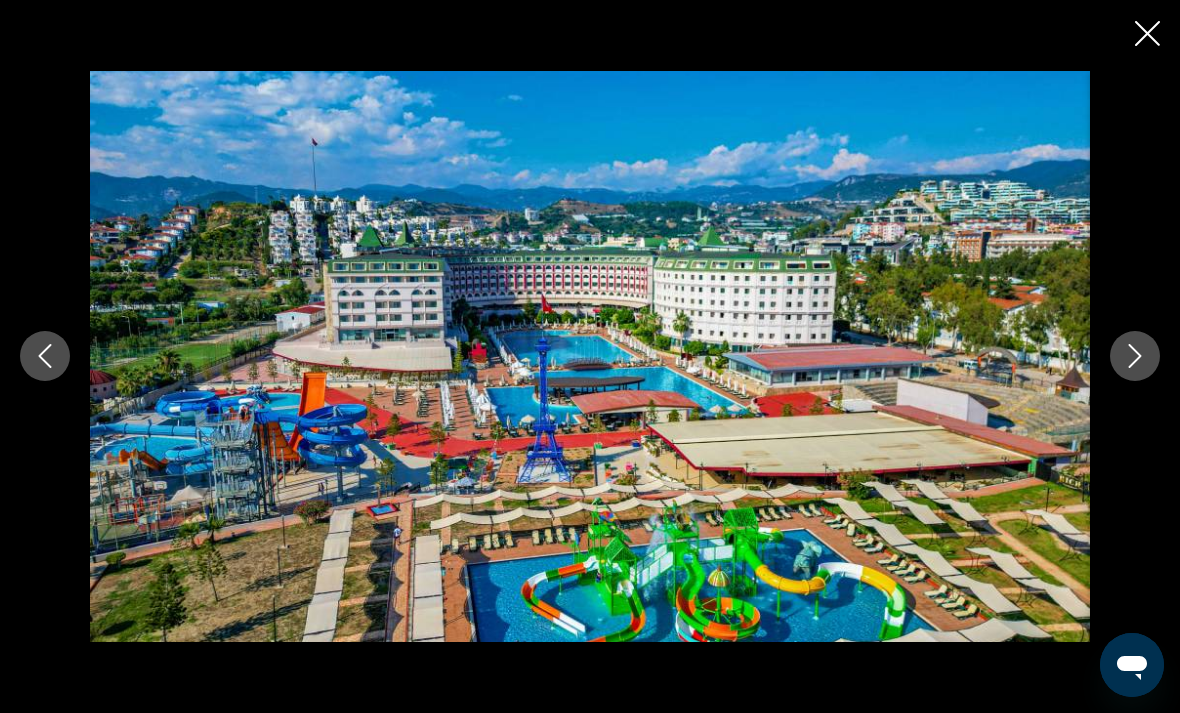 click 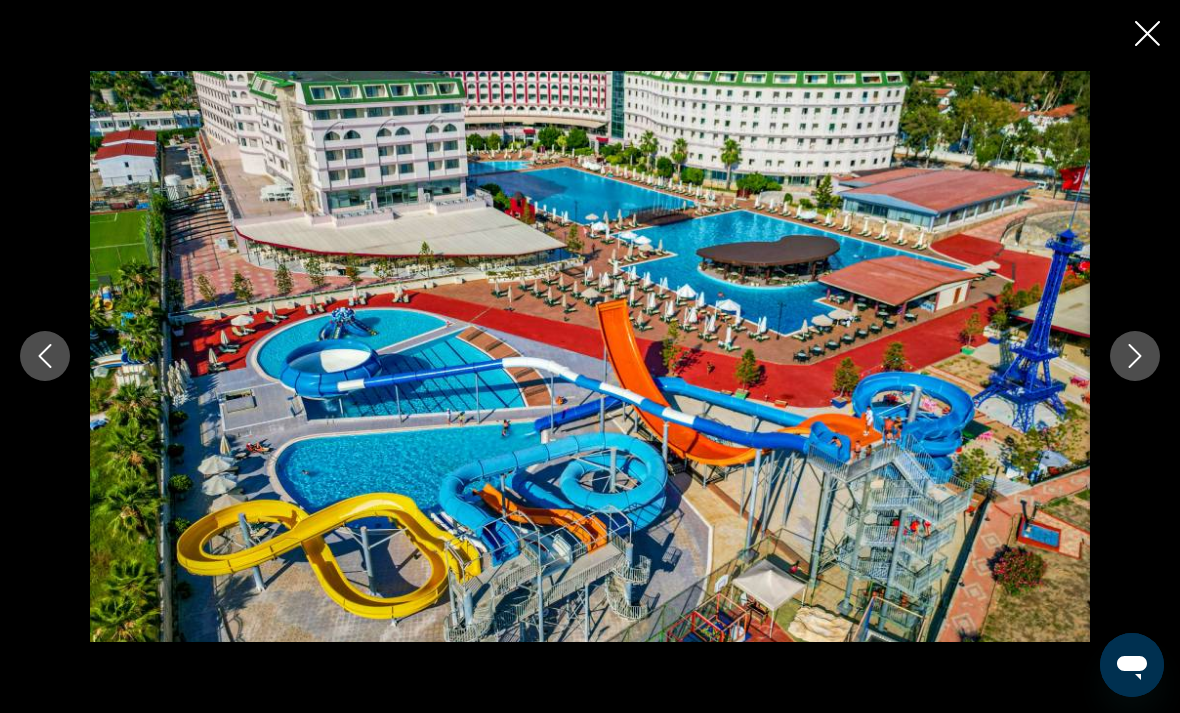 click at bounding box center (1135, 356) 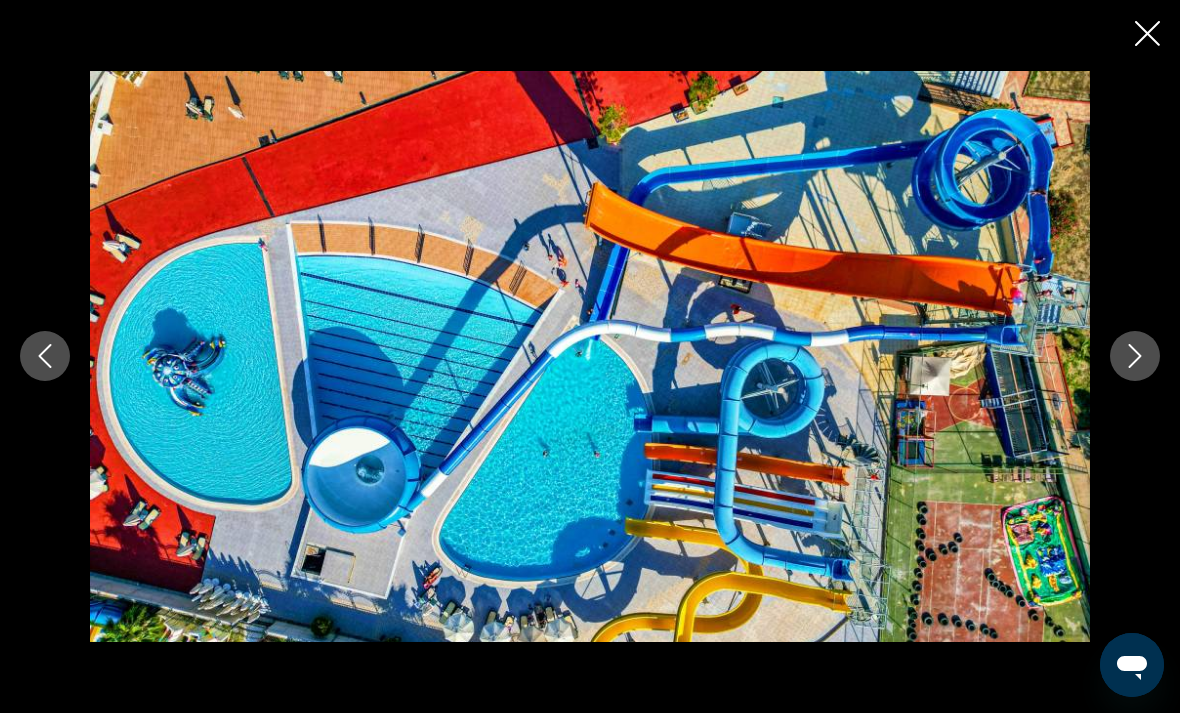 click 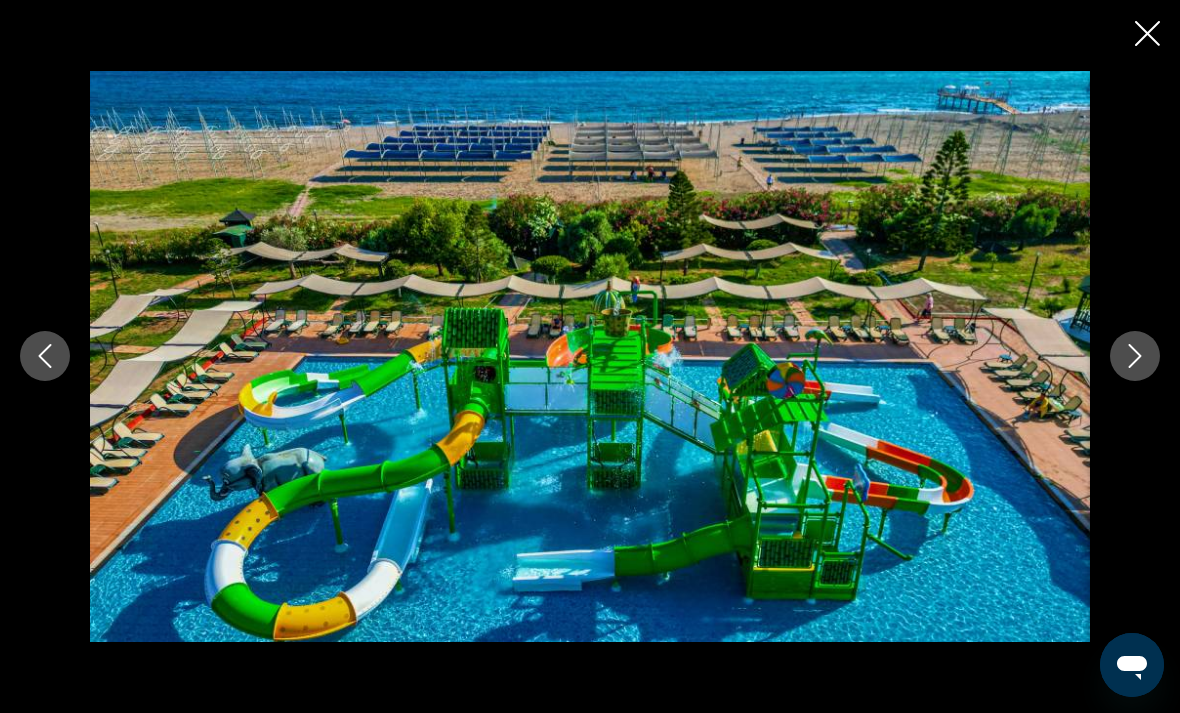 click 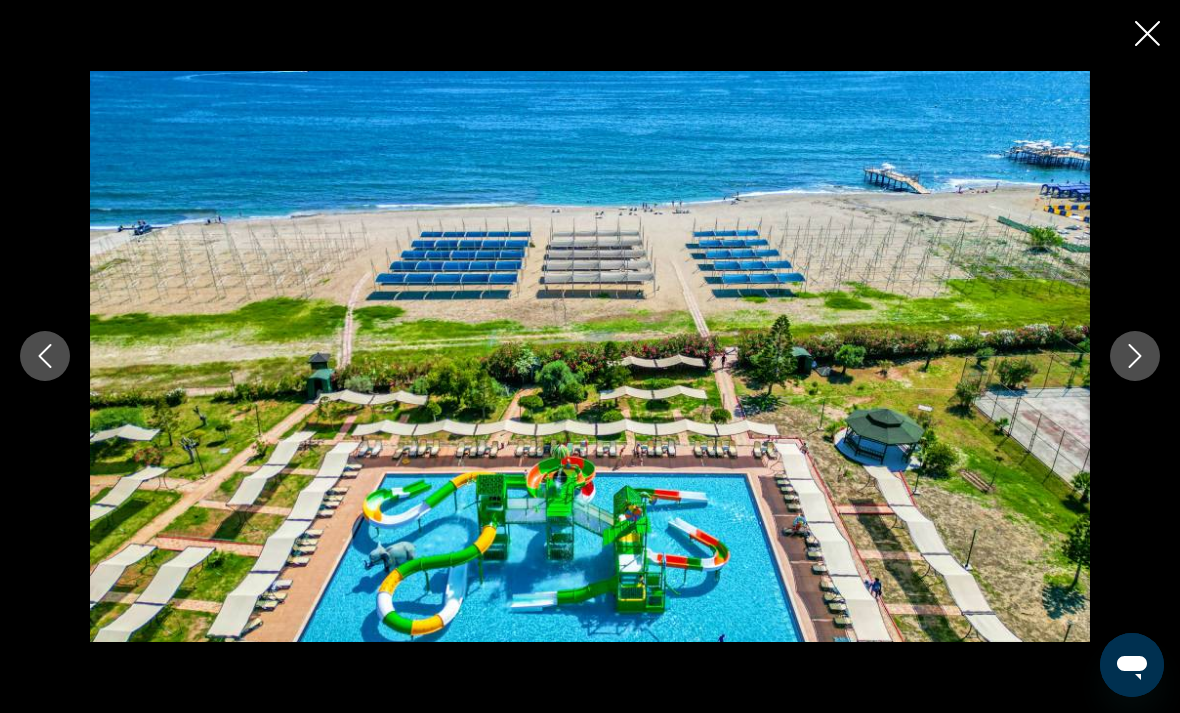 click 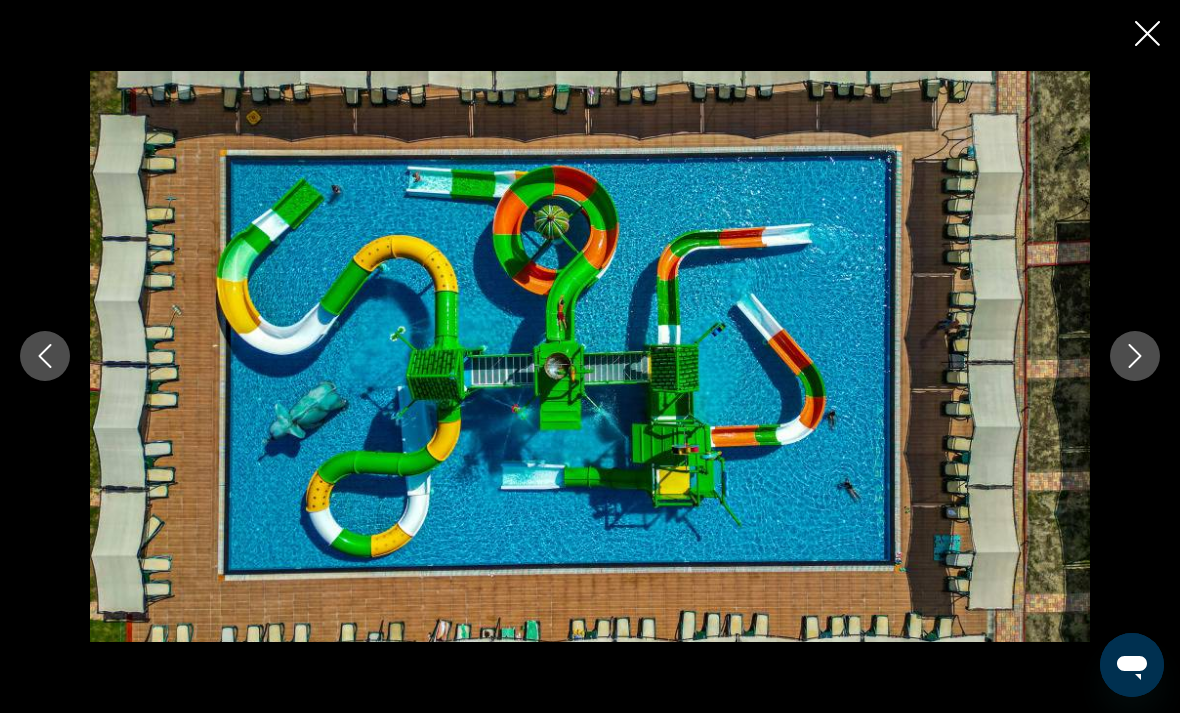 click at bounding box center (1135, 356) 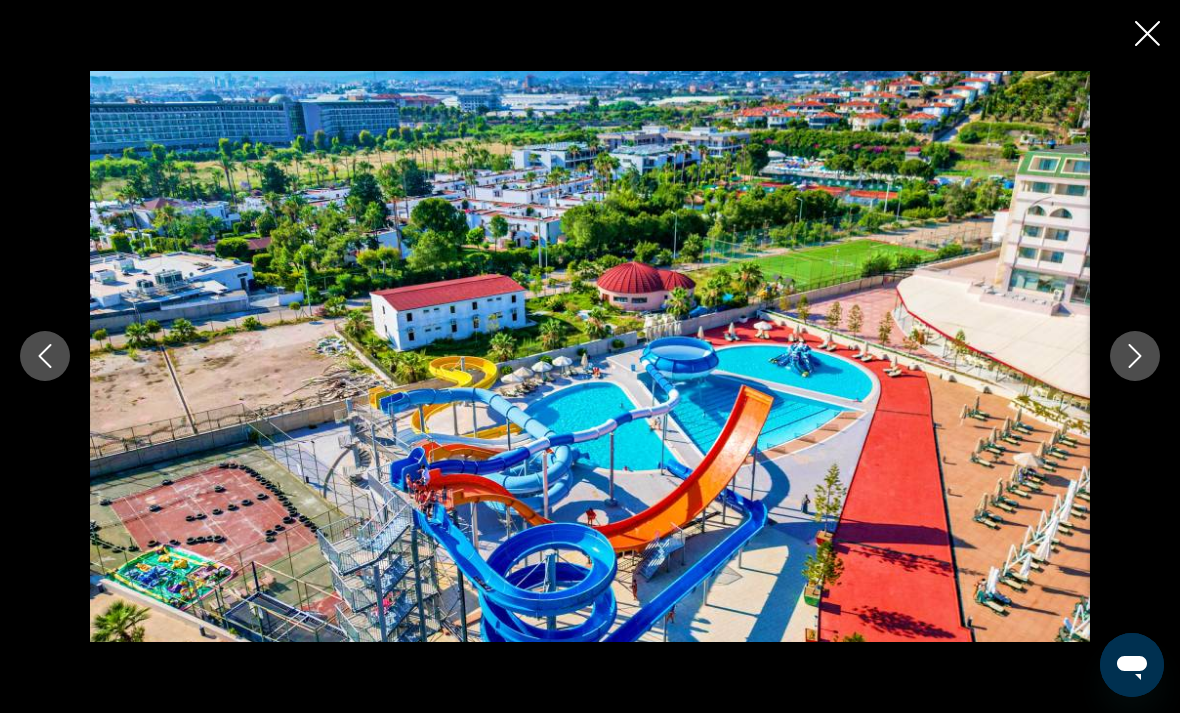 click 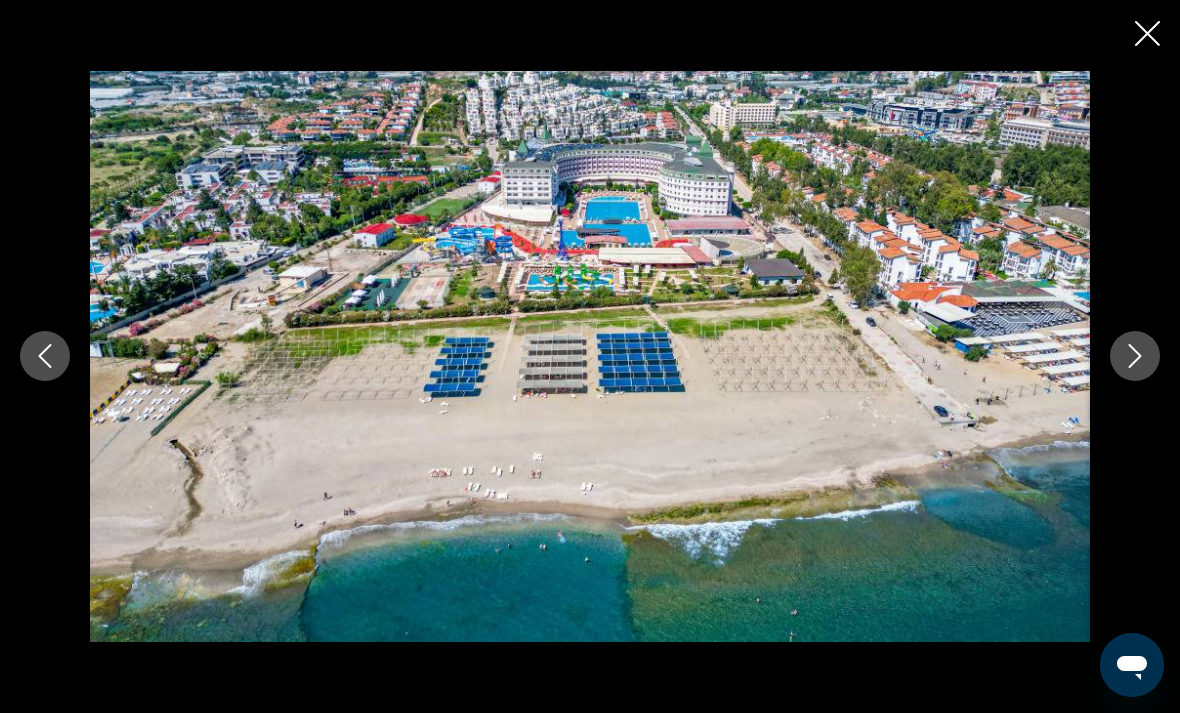 click 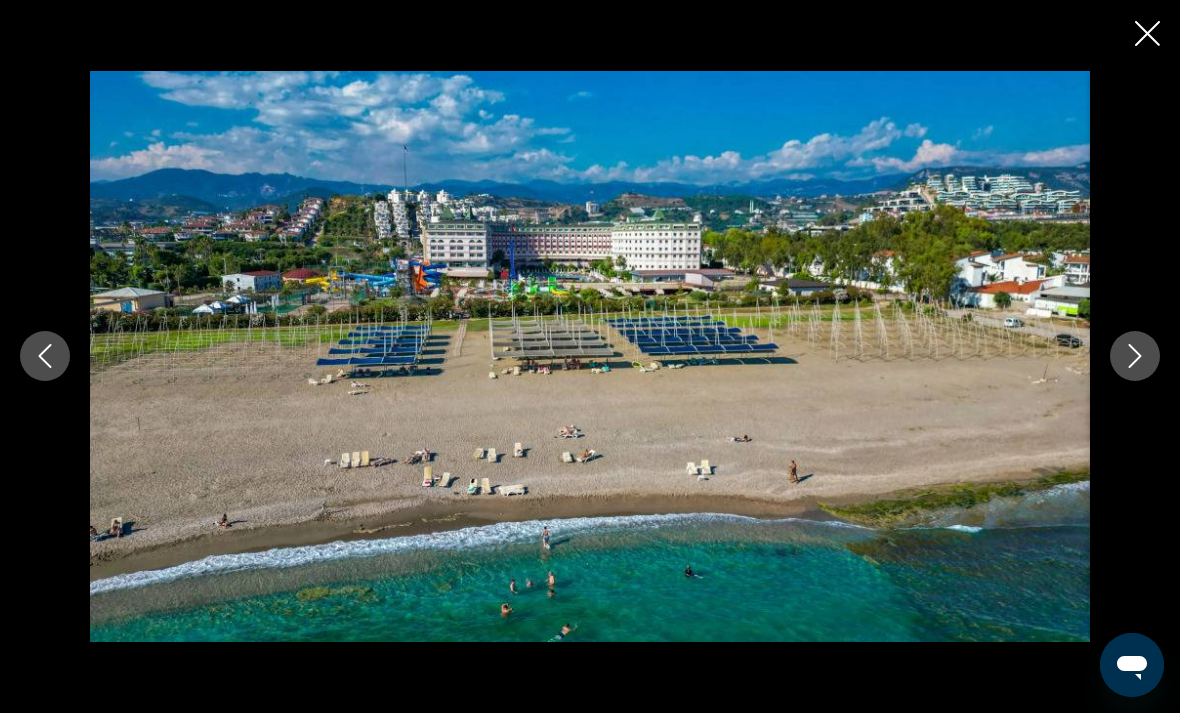 click 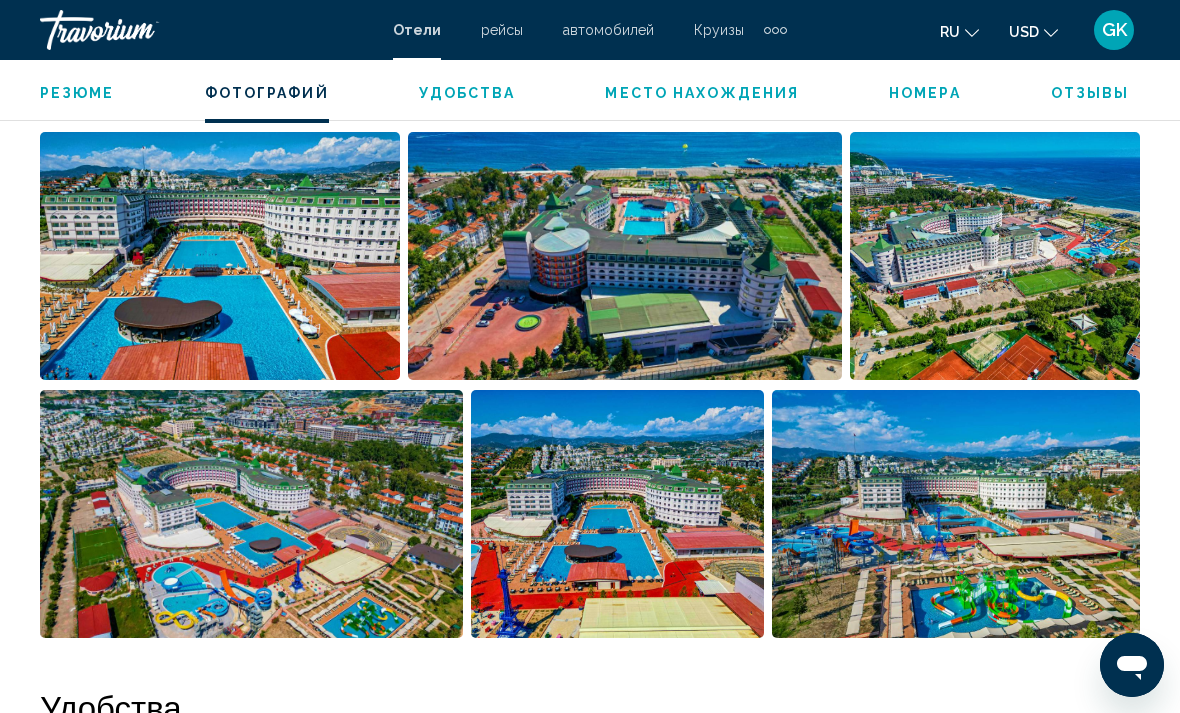 scroll, scrollTop: 1395, scrollLeft: 0, axis: vertical 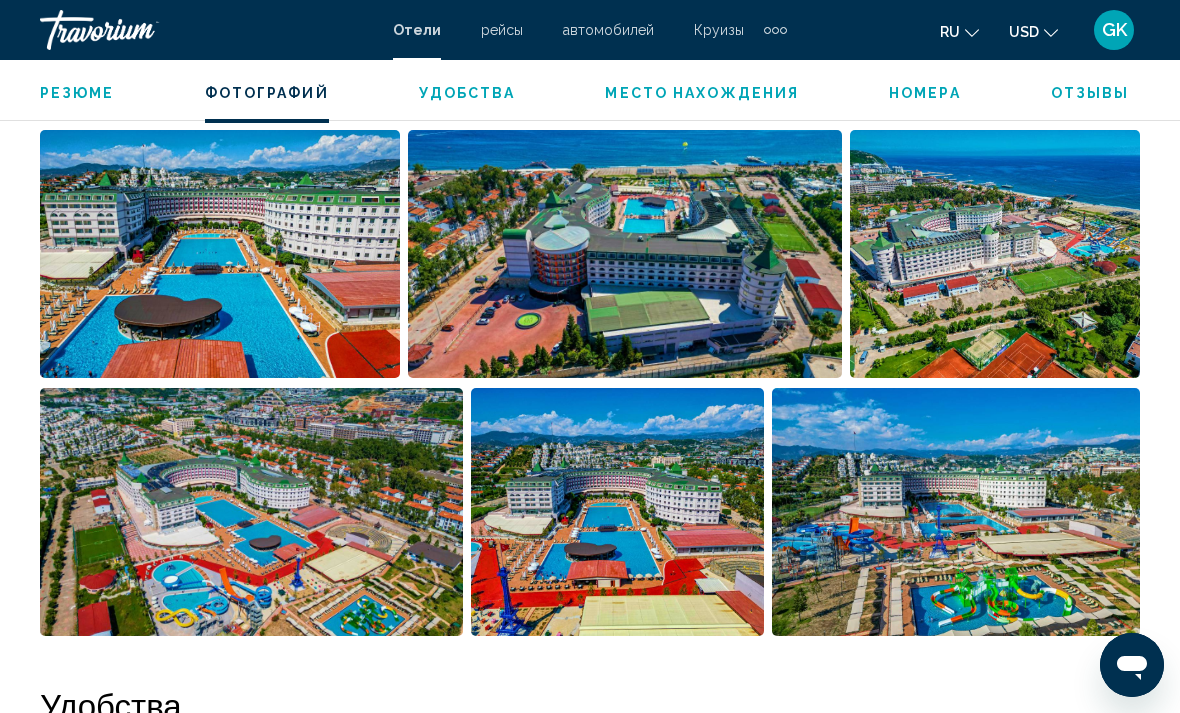 click at bounding box center [220, 254] 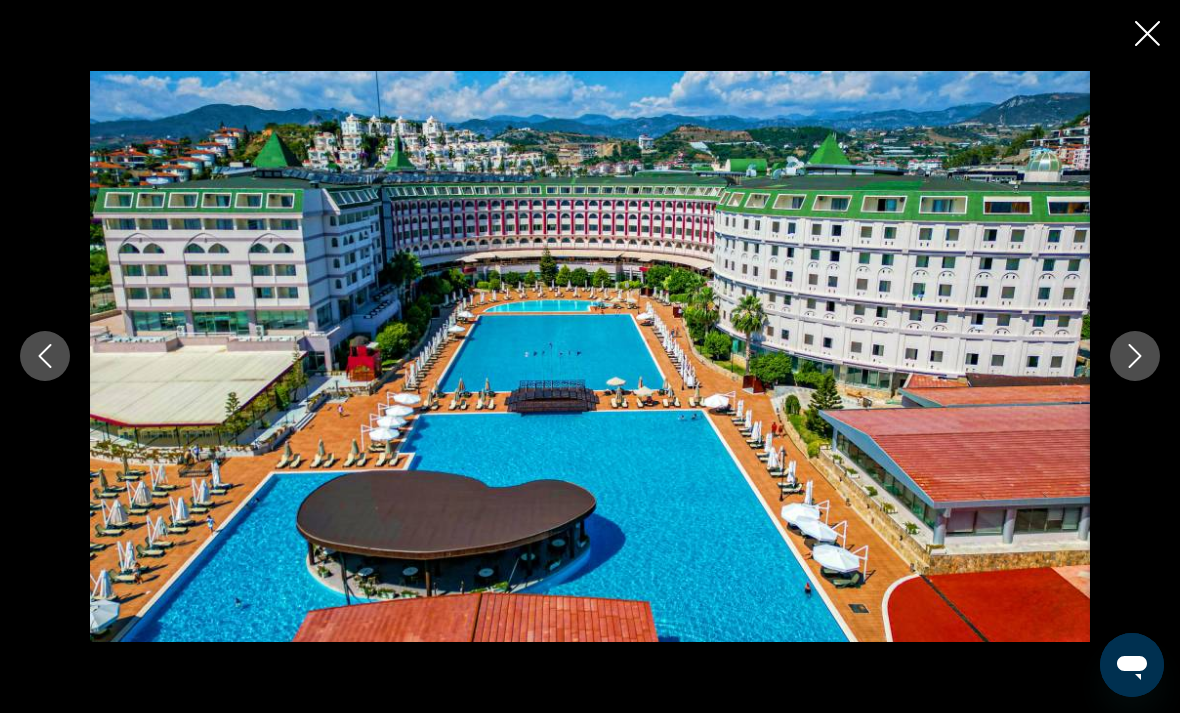 click at bounding box center [1135, 356] 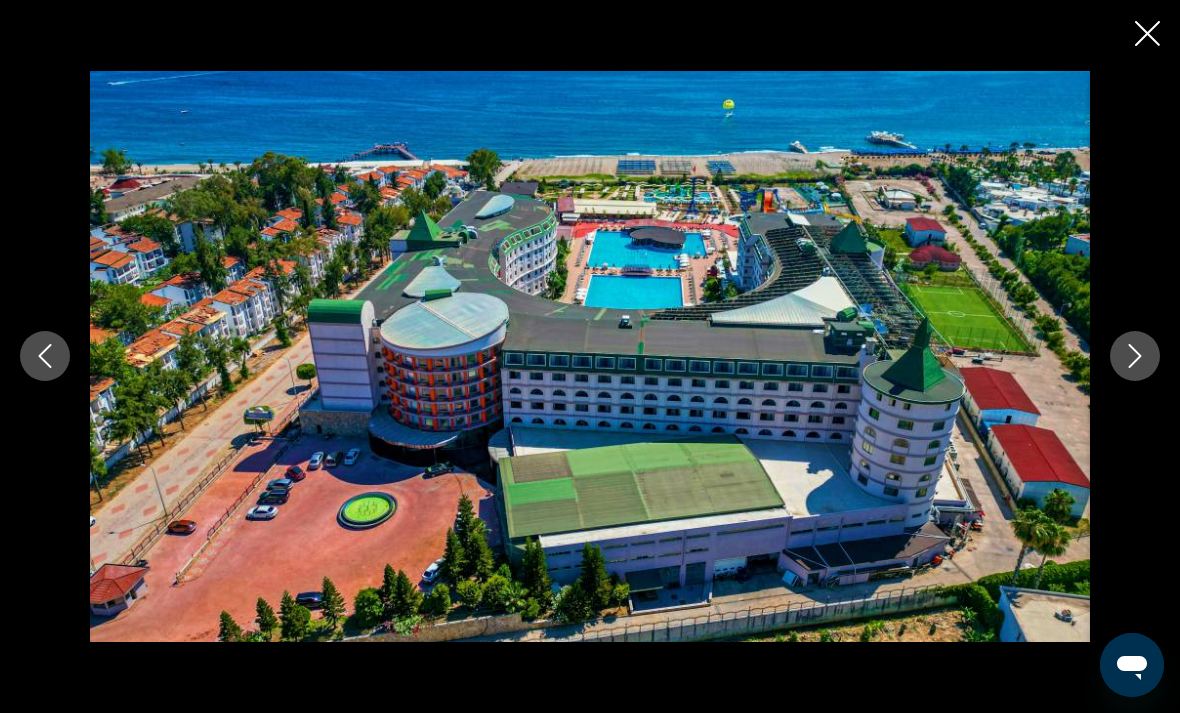 click at bounding box center [1135, 356] 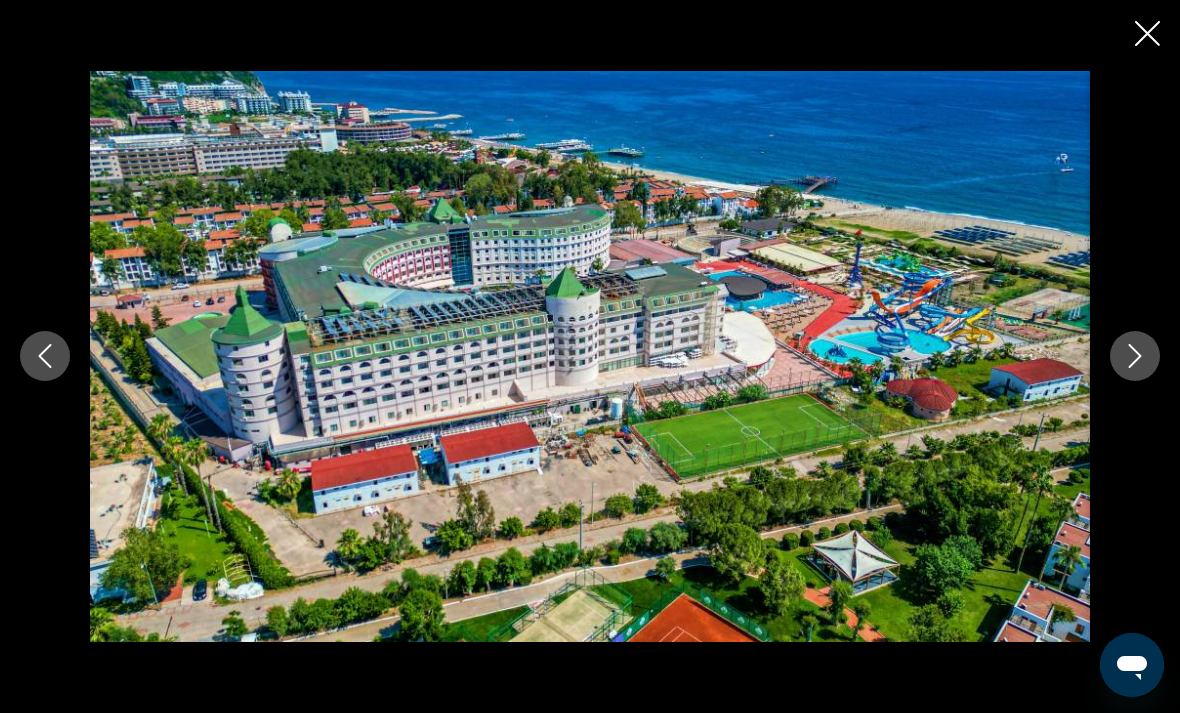 click 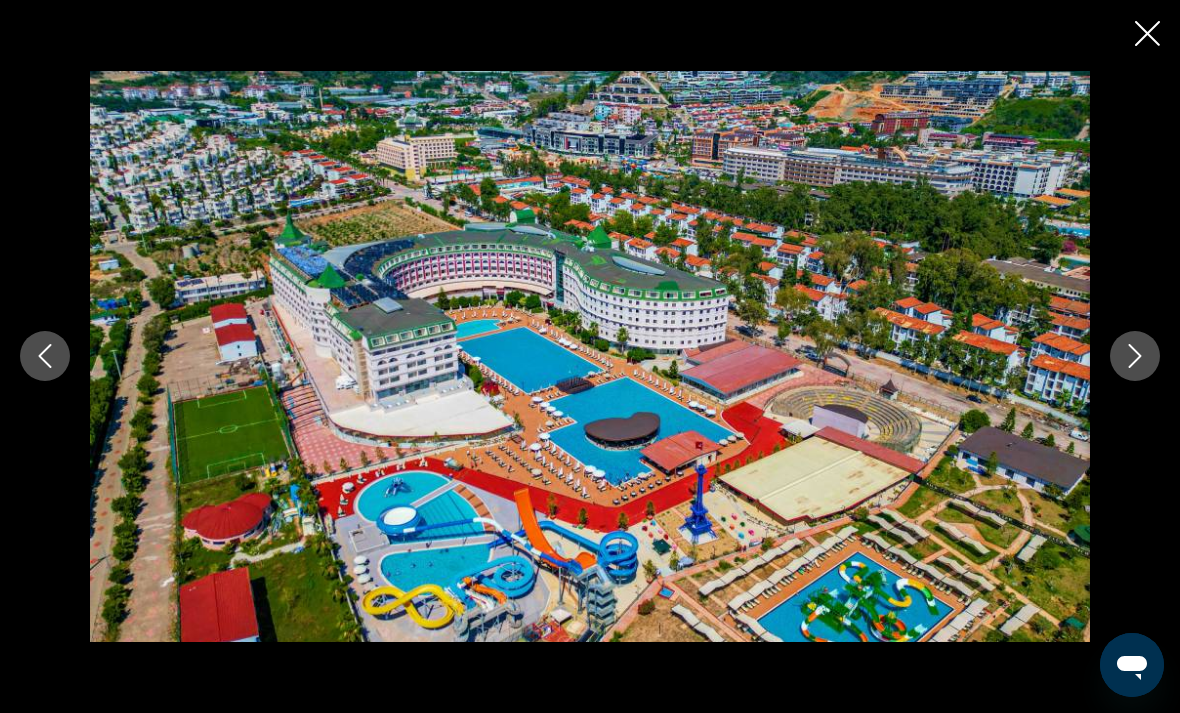 click at bounding box center [1135, 356] 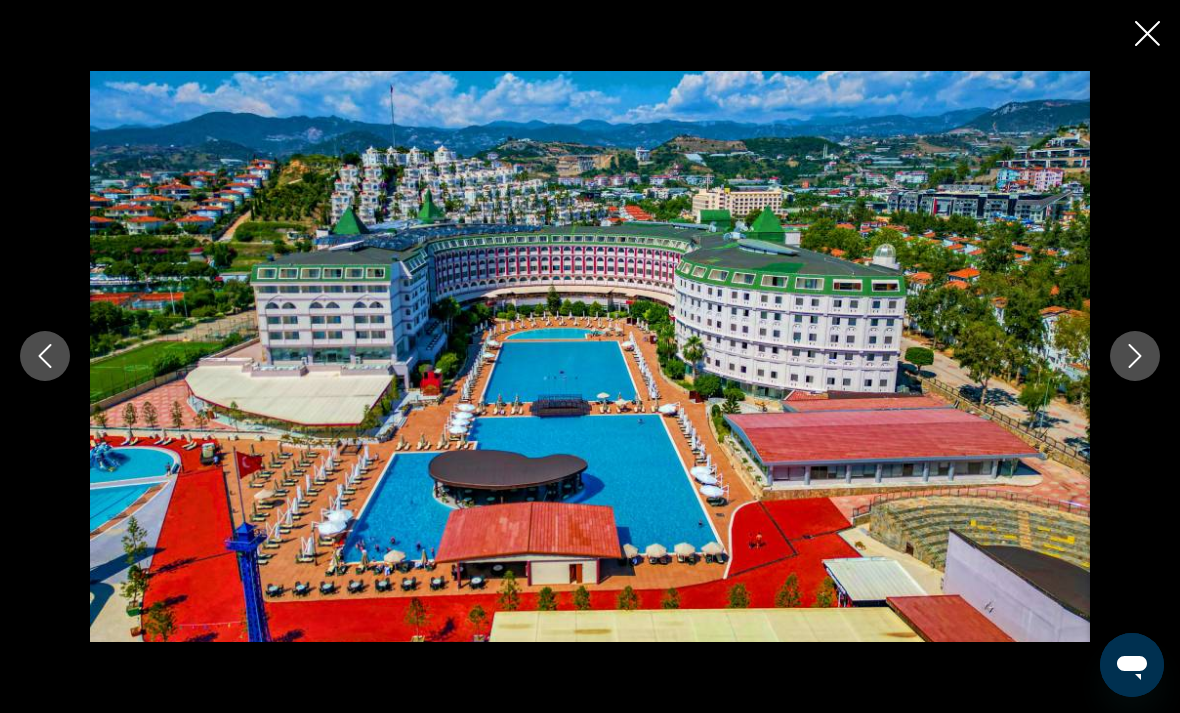 click 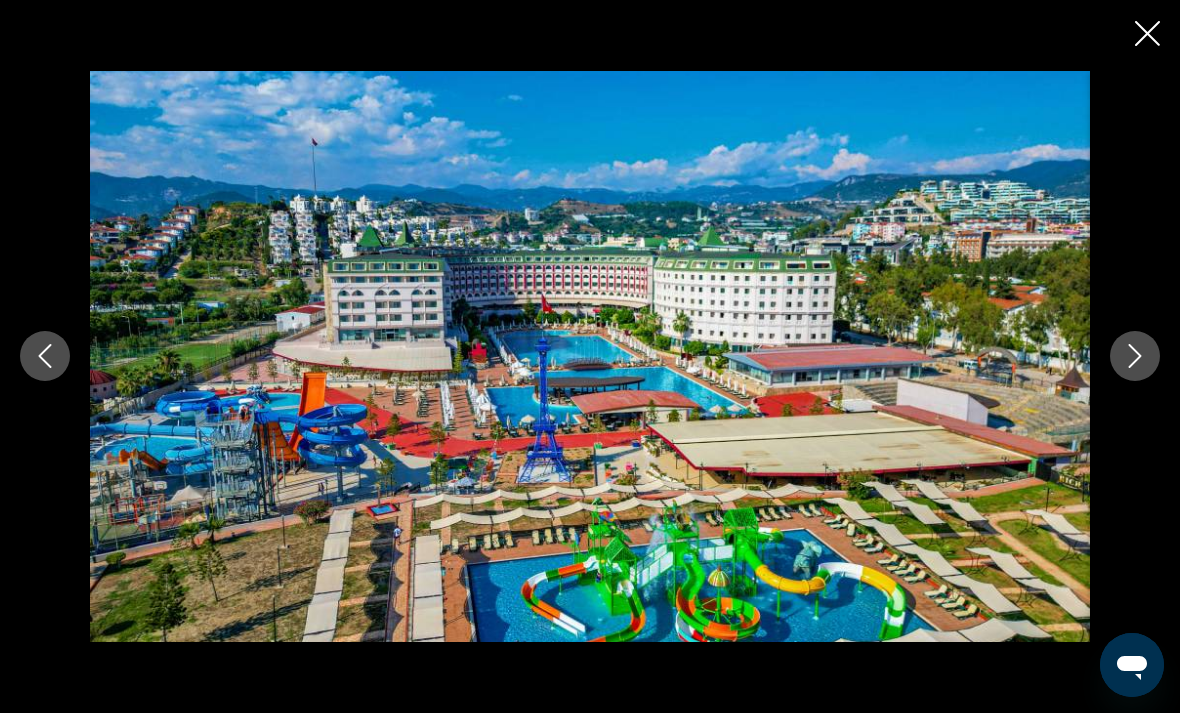 click 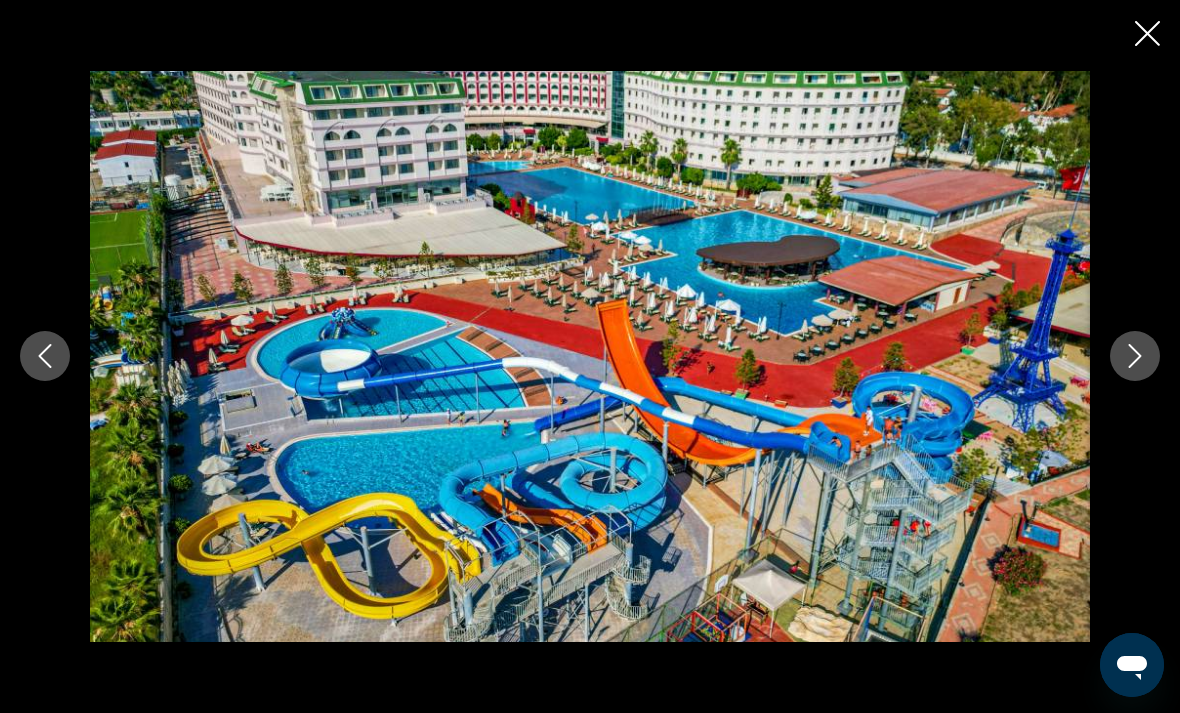 click at bounding box center [1135, 356] 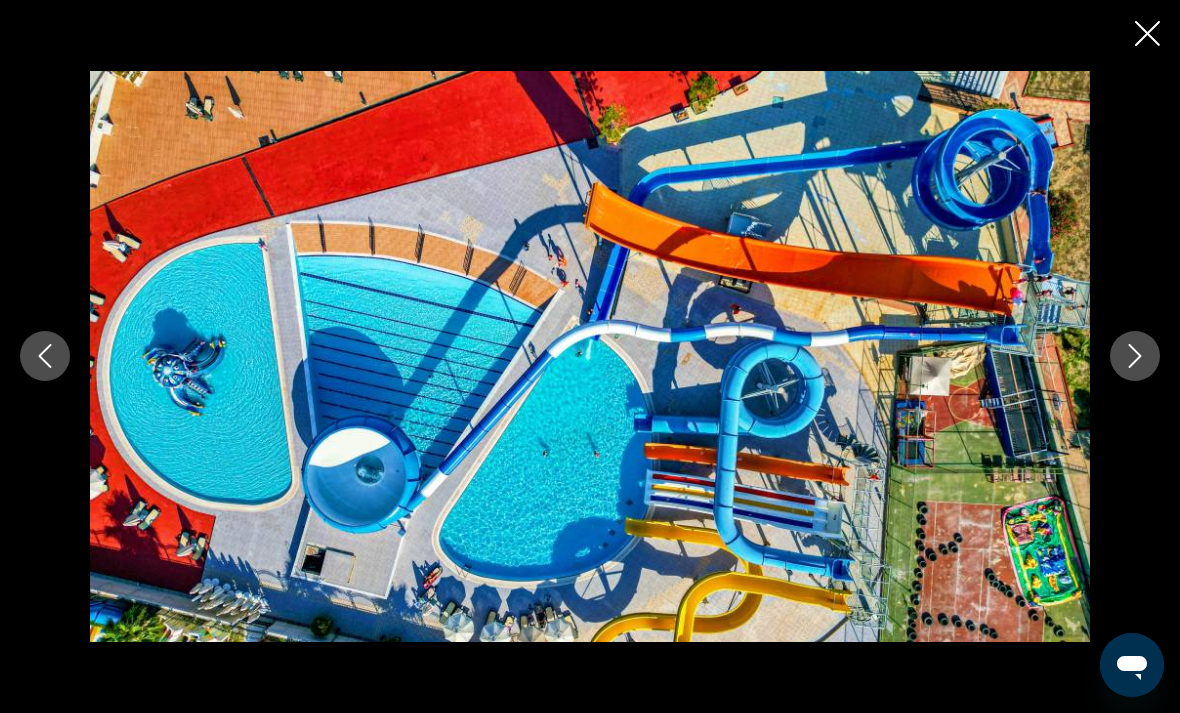 click at bounding box center (1135, 356) 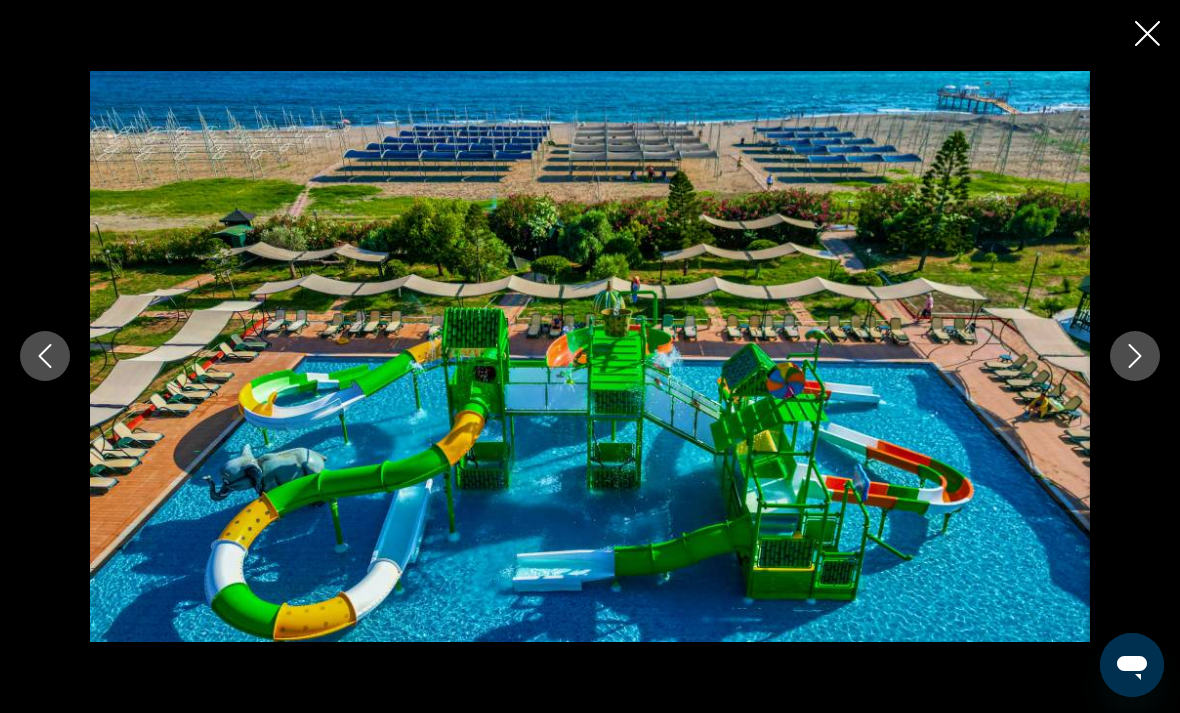 click 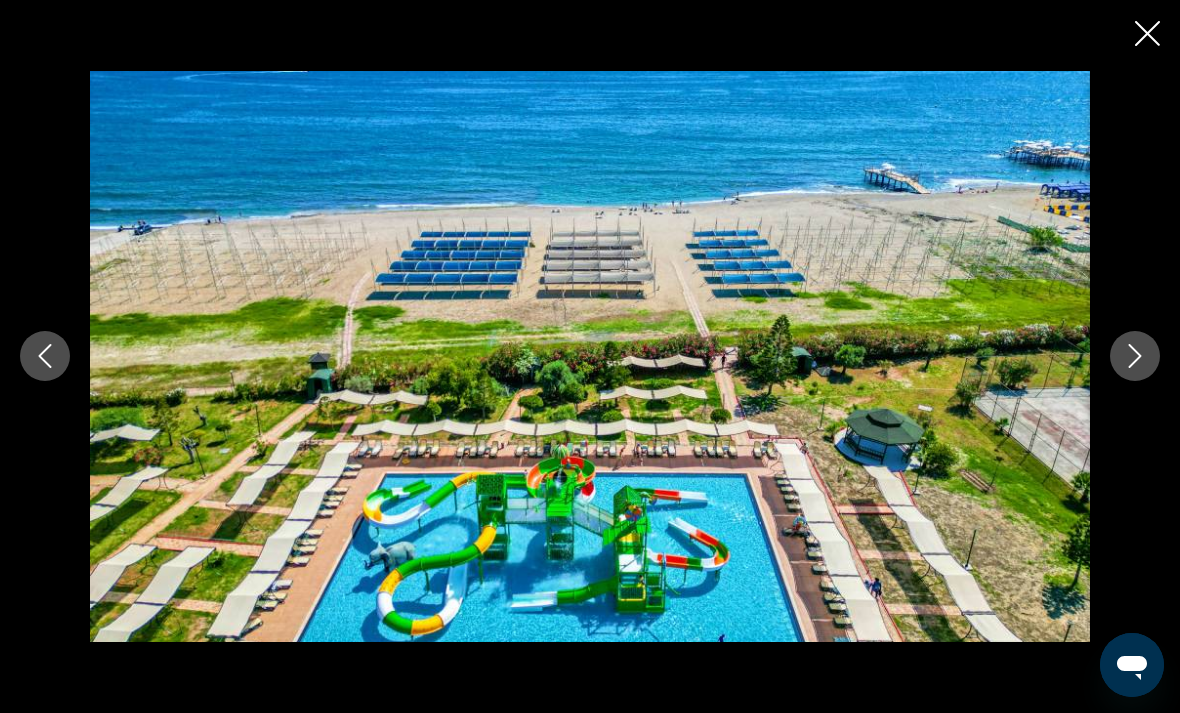 click at bounding box center (1135, 356) 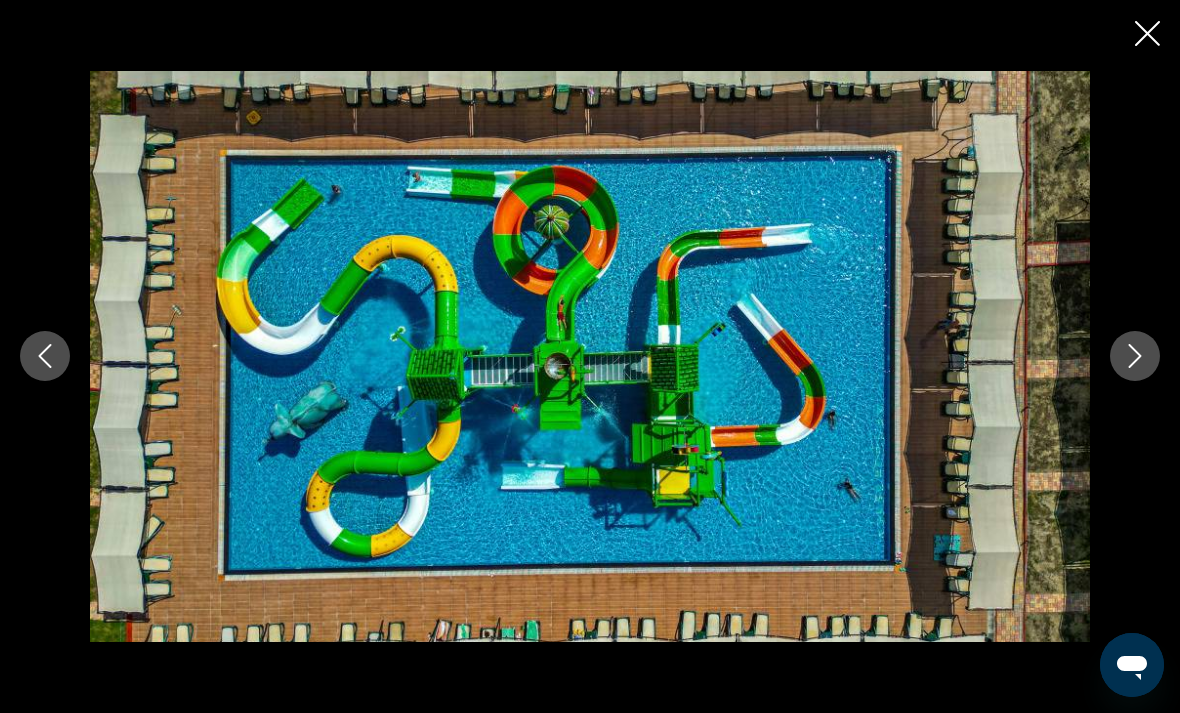 click 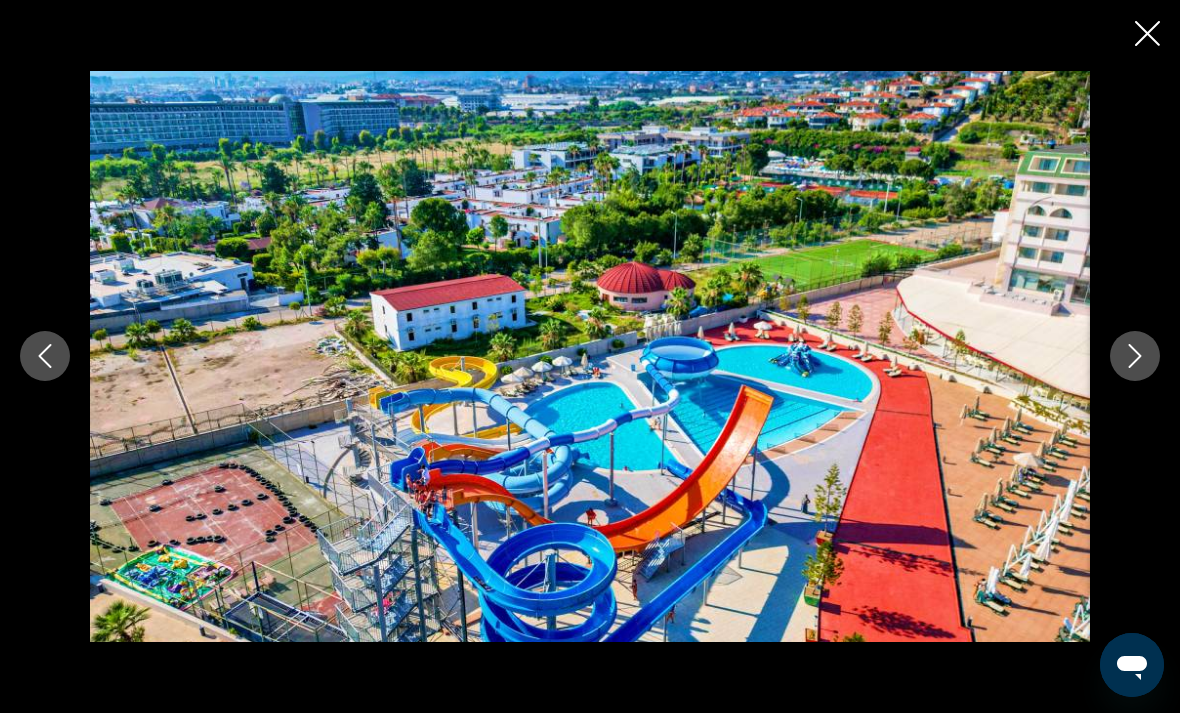 click 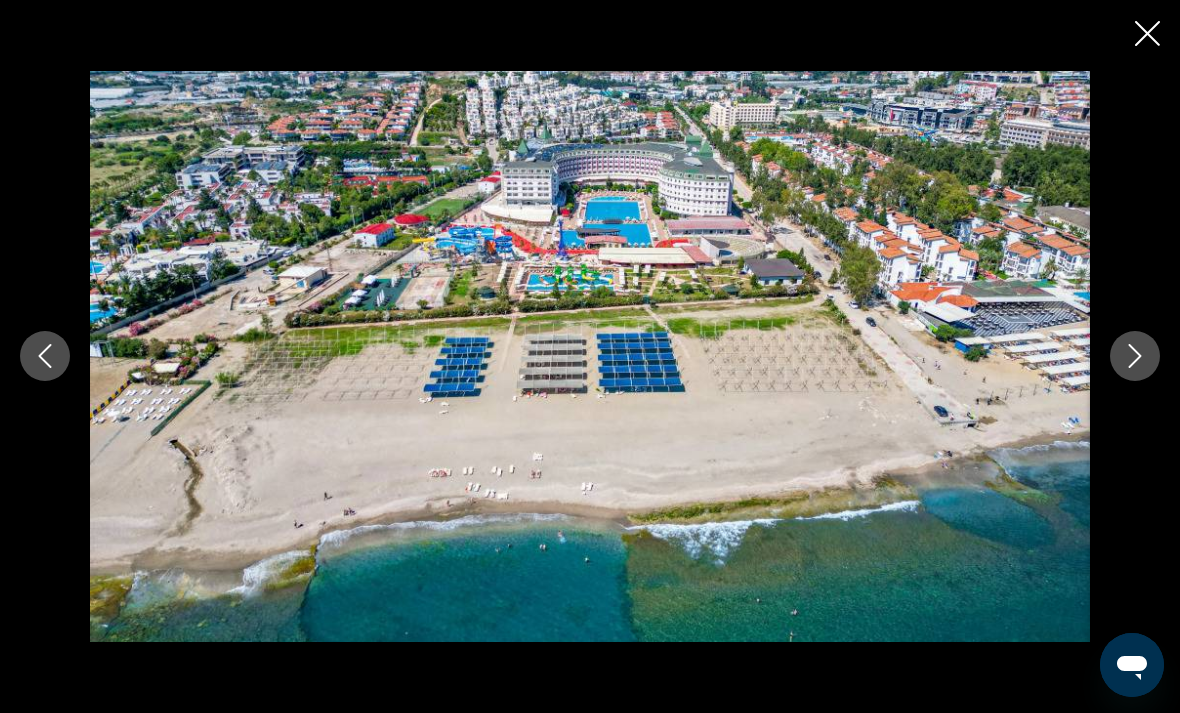 click 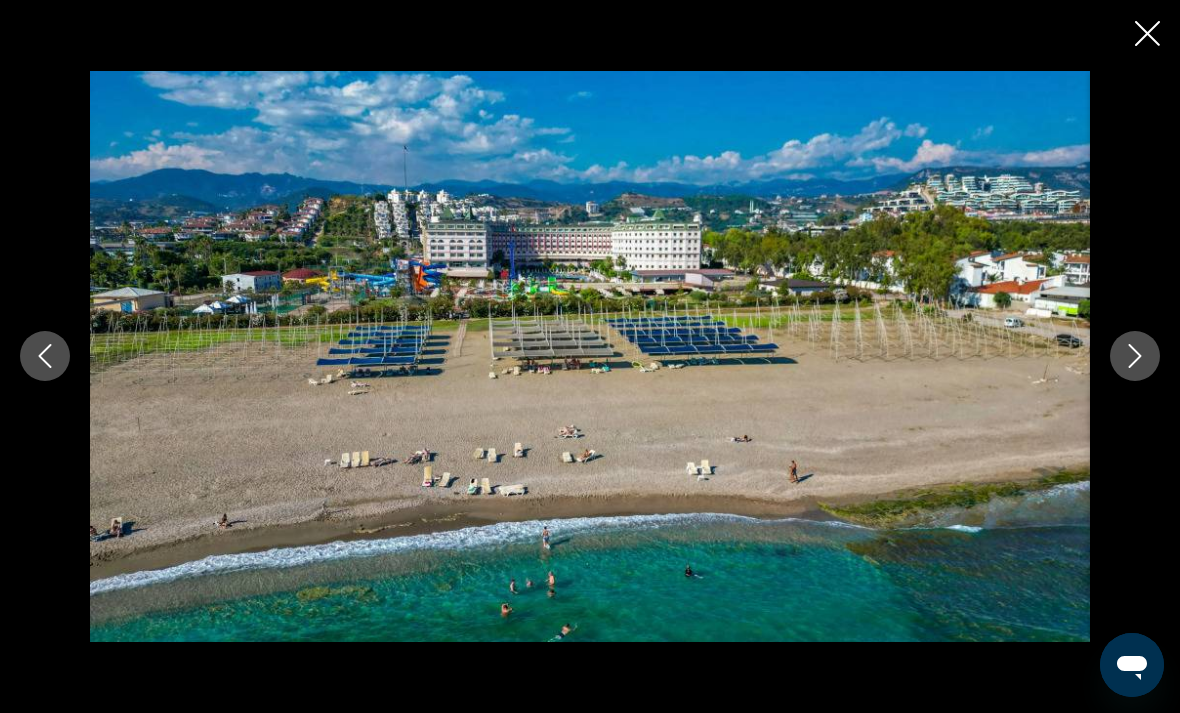 click 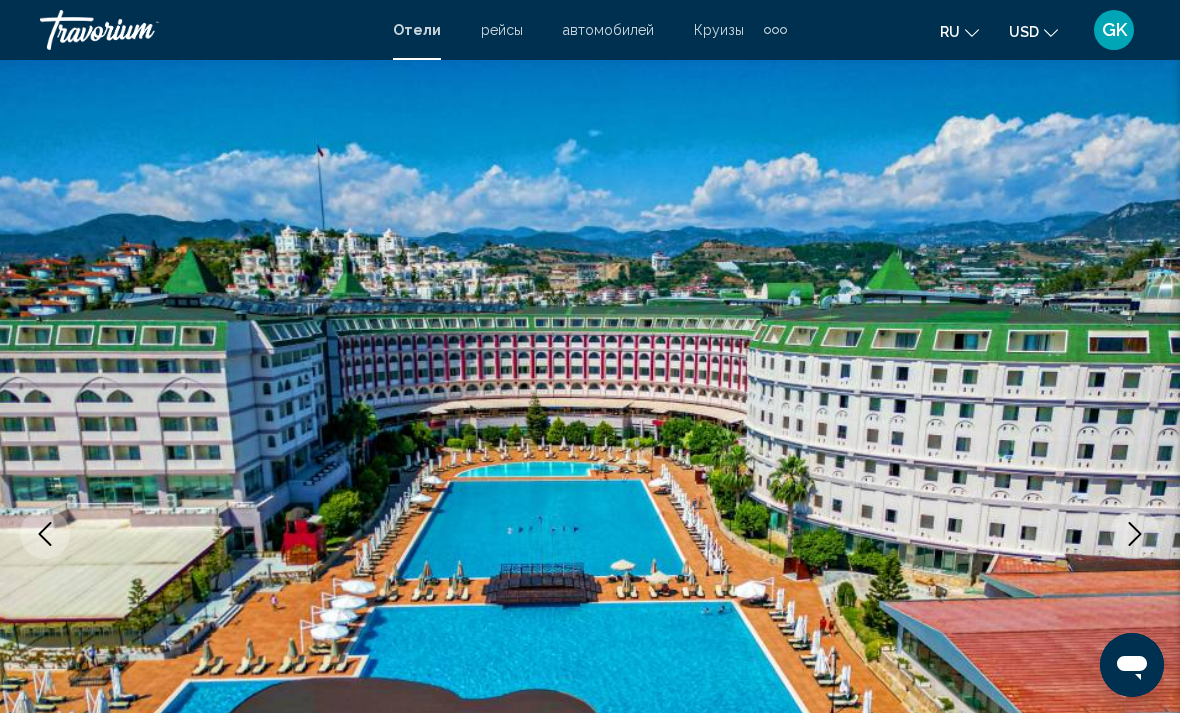 scroll, scrollTop: 0, scrollLeft: 0, axis: both 